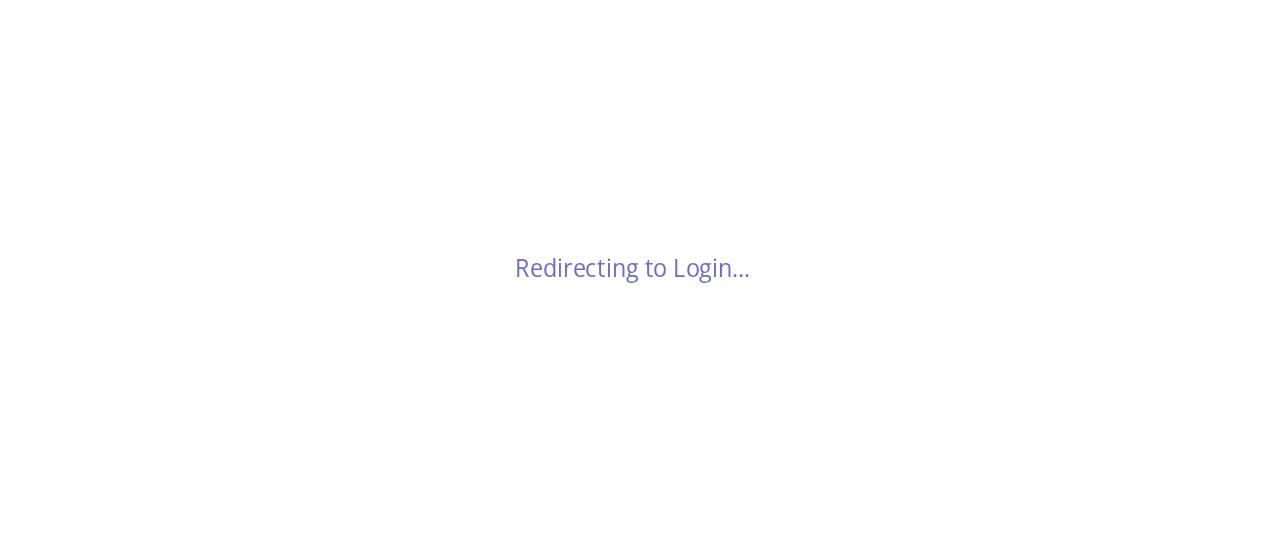 scroll, scrollTop: 0, scrollLeft: 0, axis: both 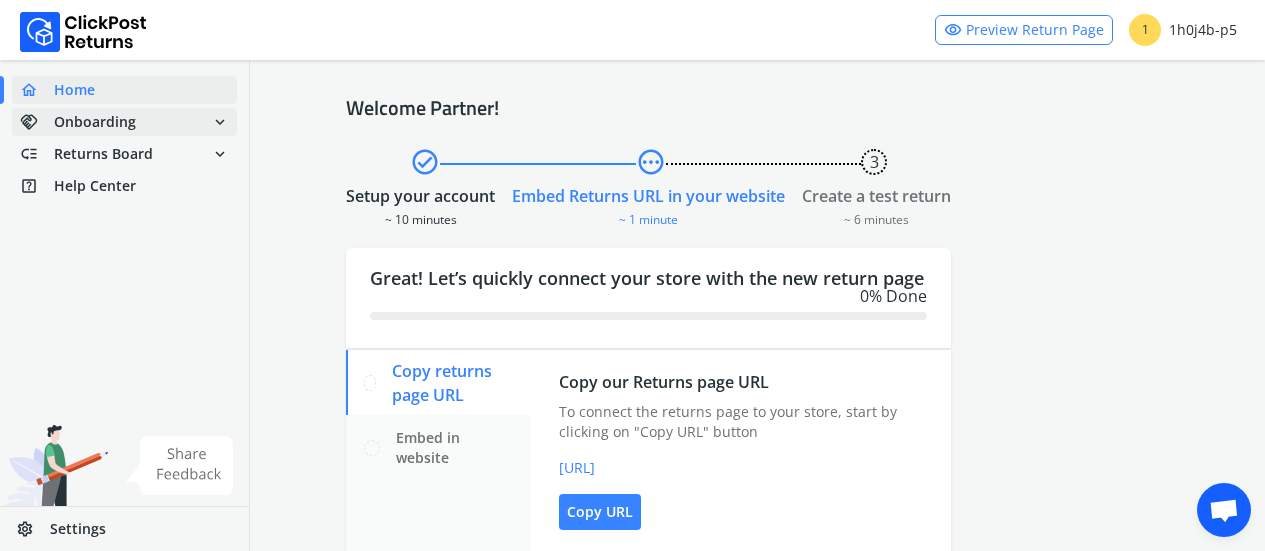 click on "Onboarding" at bounding box center (95, 122) 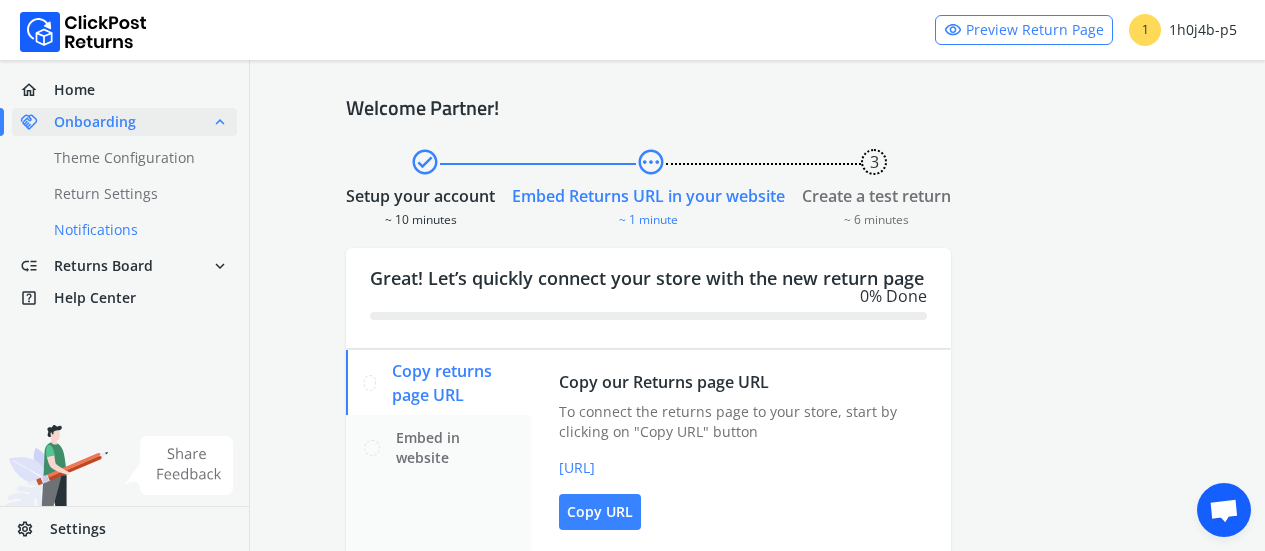 click on "done Notifications" at bounding box center (136, 230) 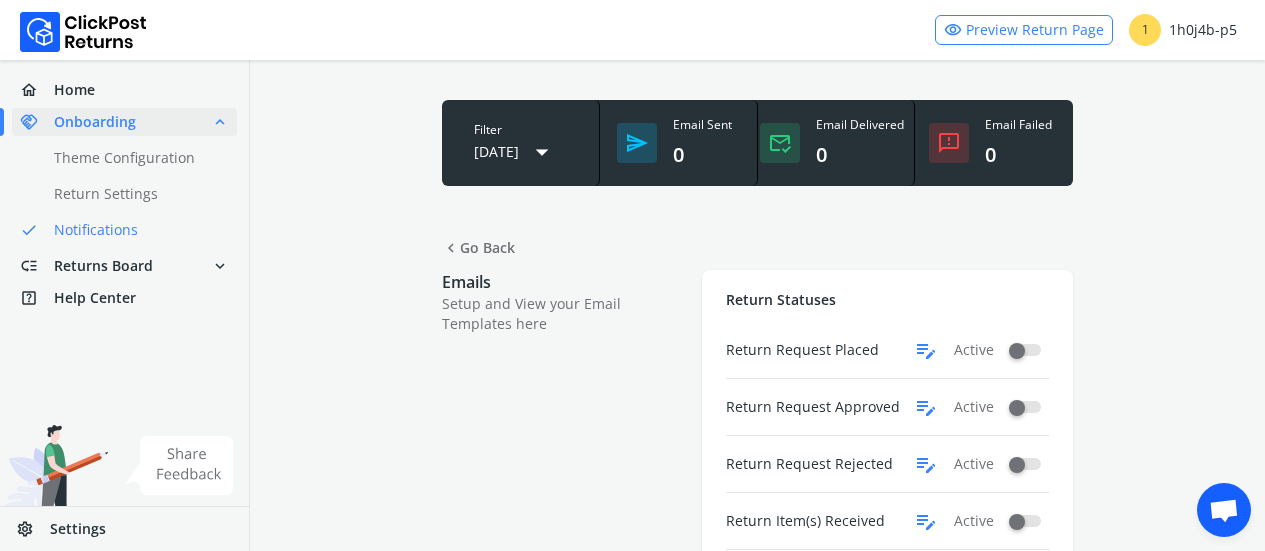 click on "Emails" at bounding box center (562, 282) 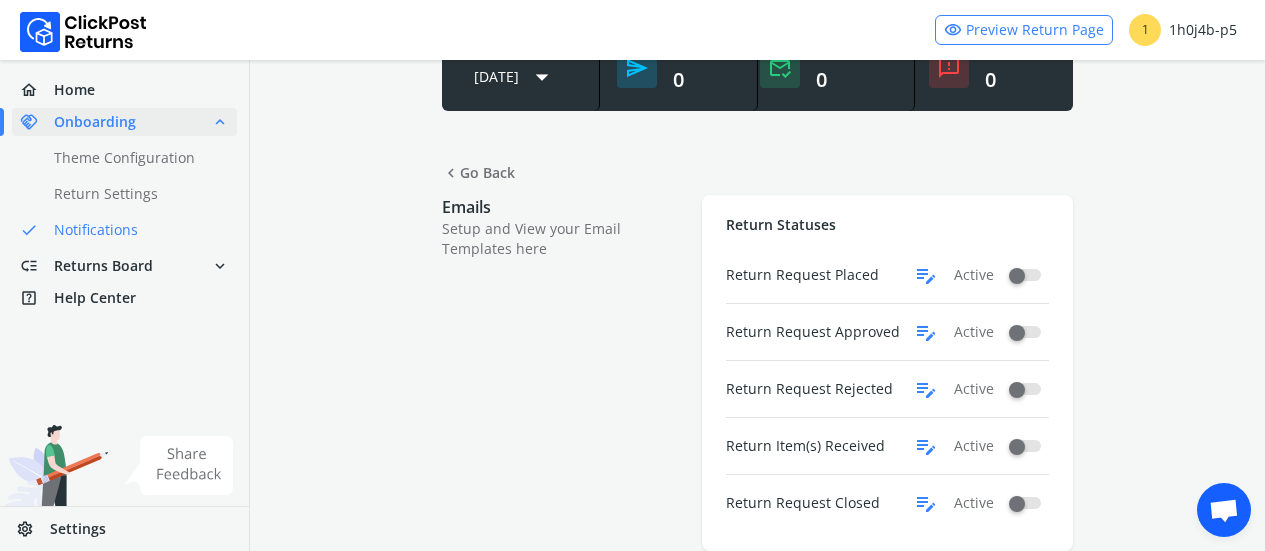 click on "edit_note" at bounding box center (926, 446) 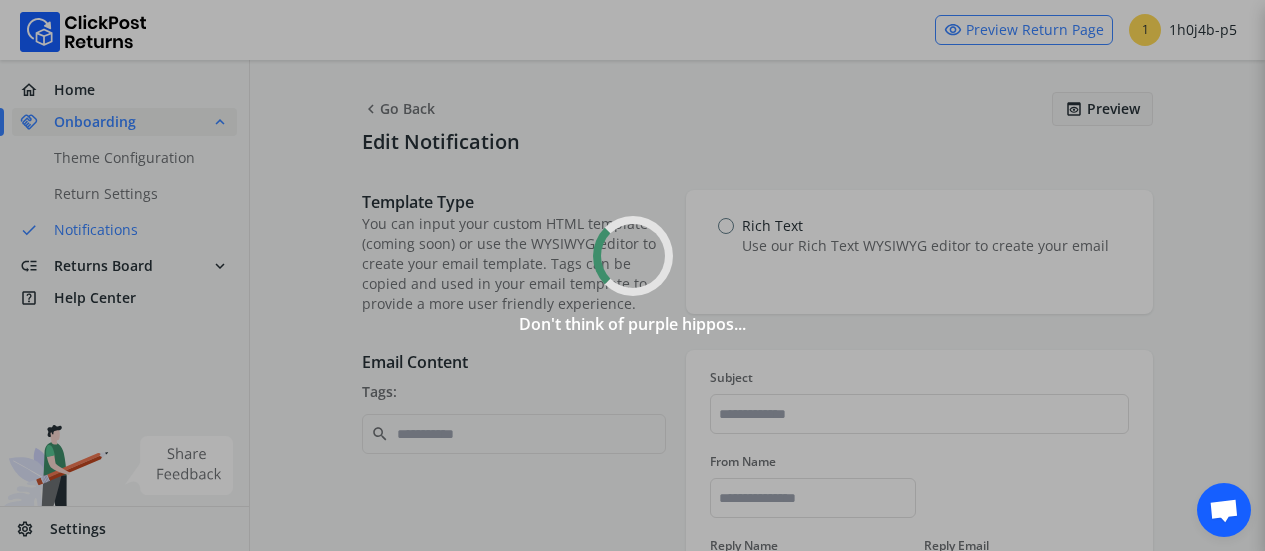 type on "**********" 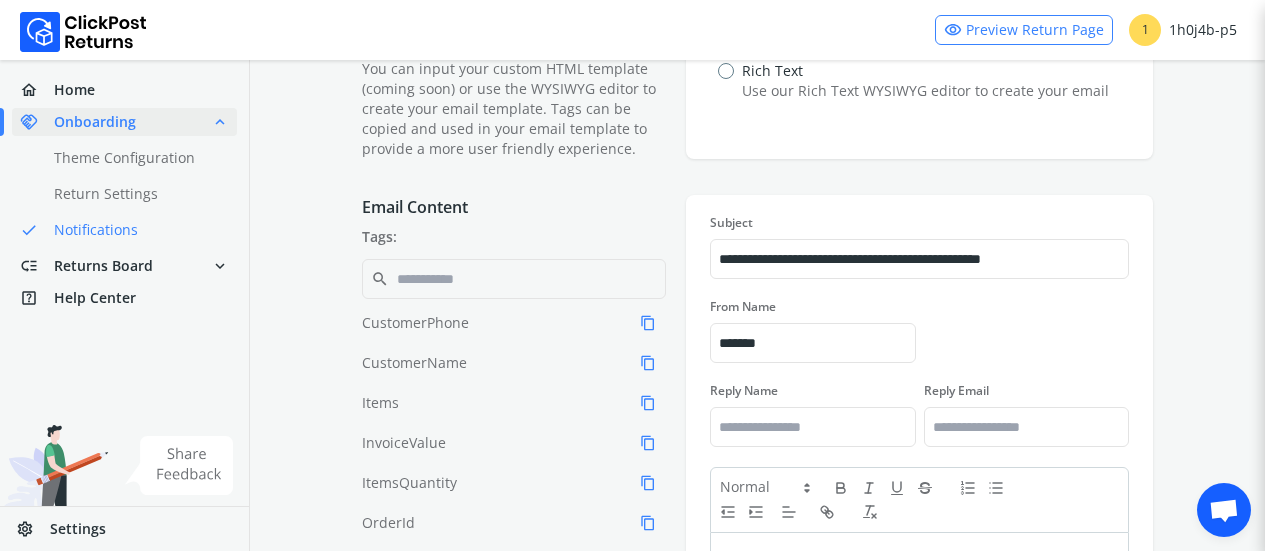 scroll, scrollTop: 0, scrollLeft: 0, axis: both 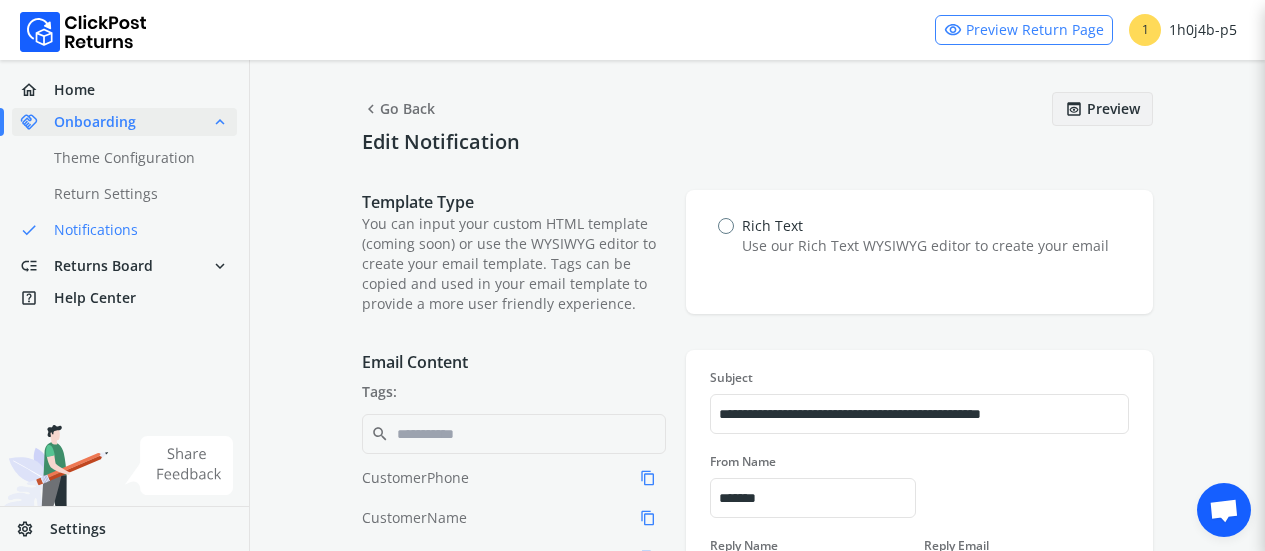 click on "chevron_left Go Back" at bounding box center [398, 109] 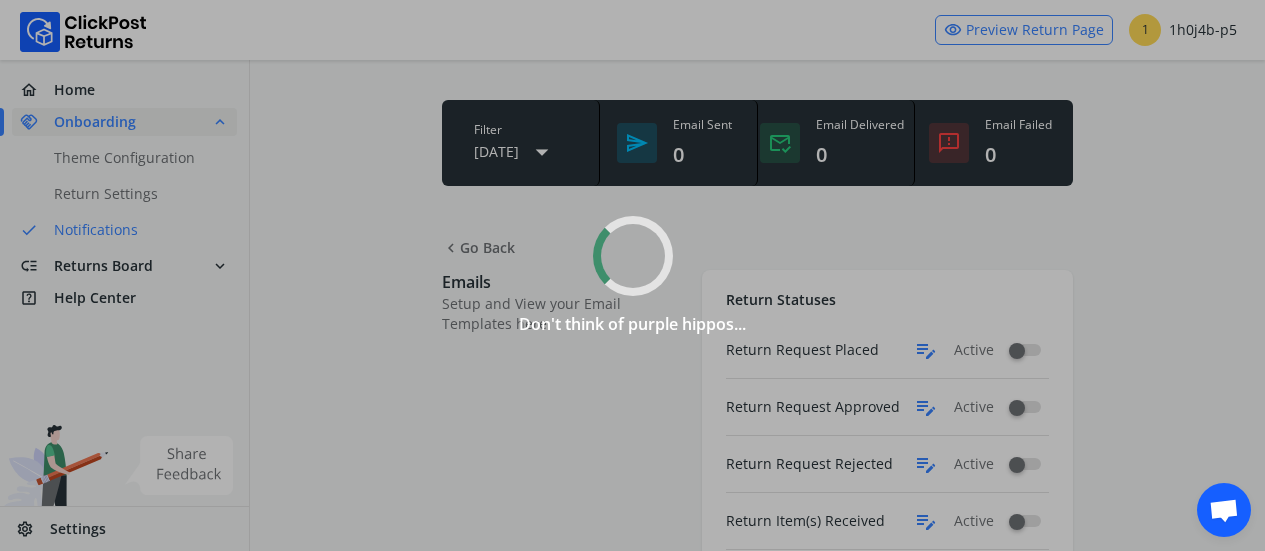 scroll, scrollTop: 75, scrollLeft: 0, axis: vertical 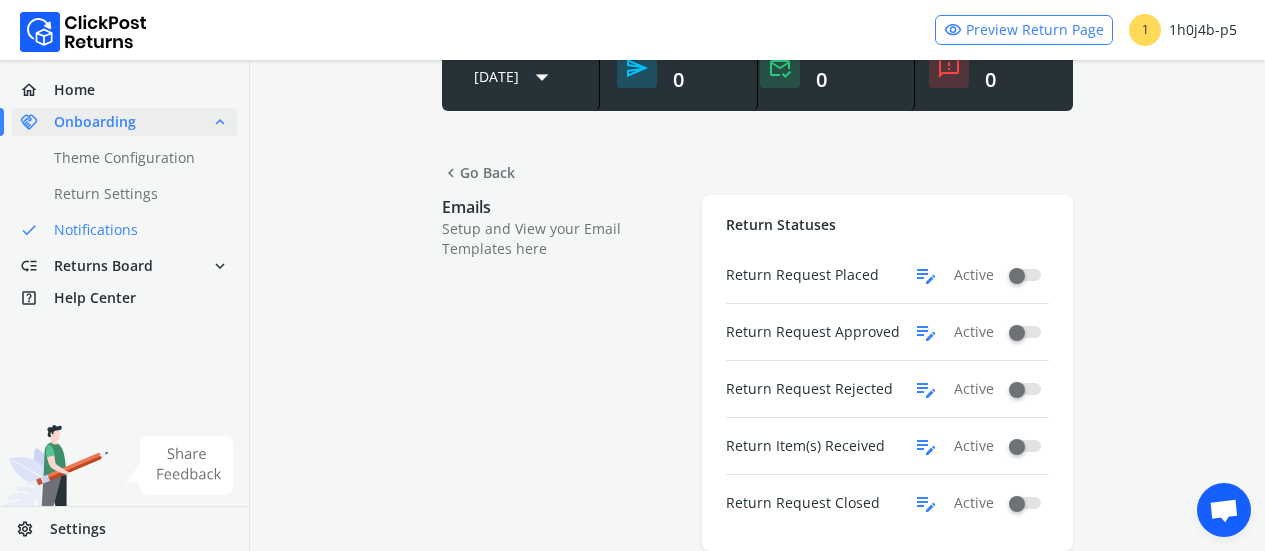 click on "edit_note" at bounding box center (926, 503) 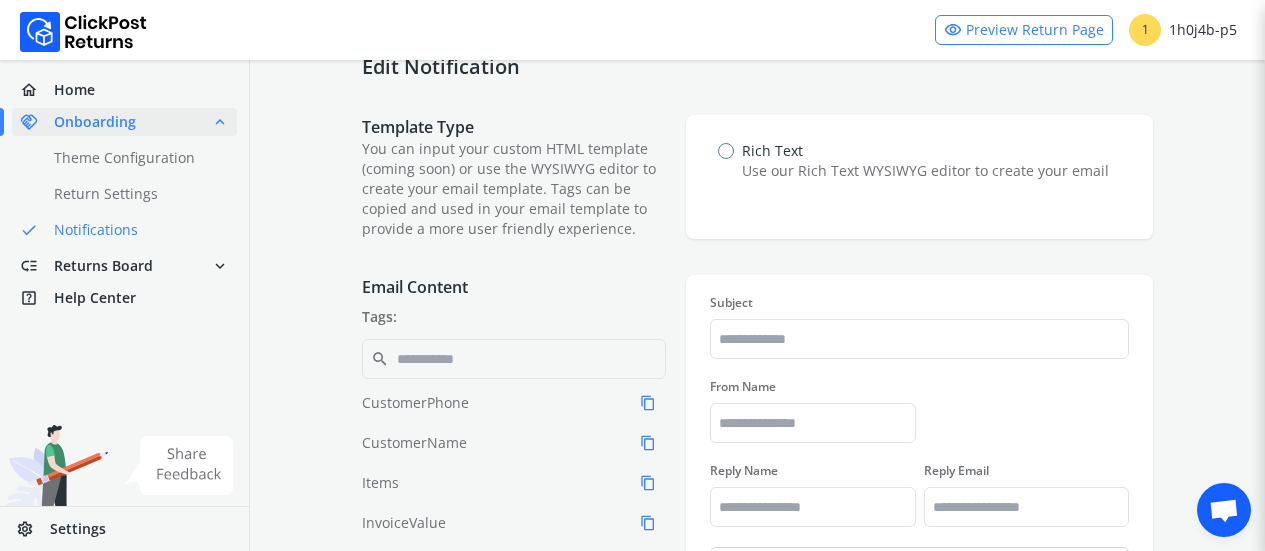 scroll, scrollTop: 0, scrollLeft: 0, axis: both 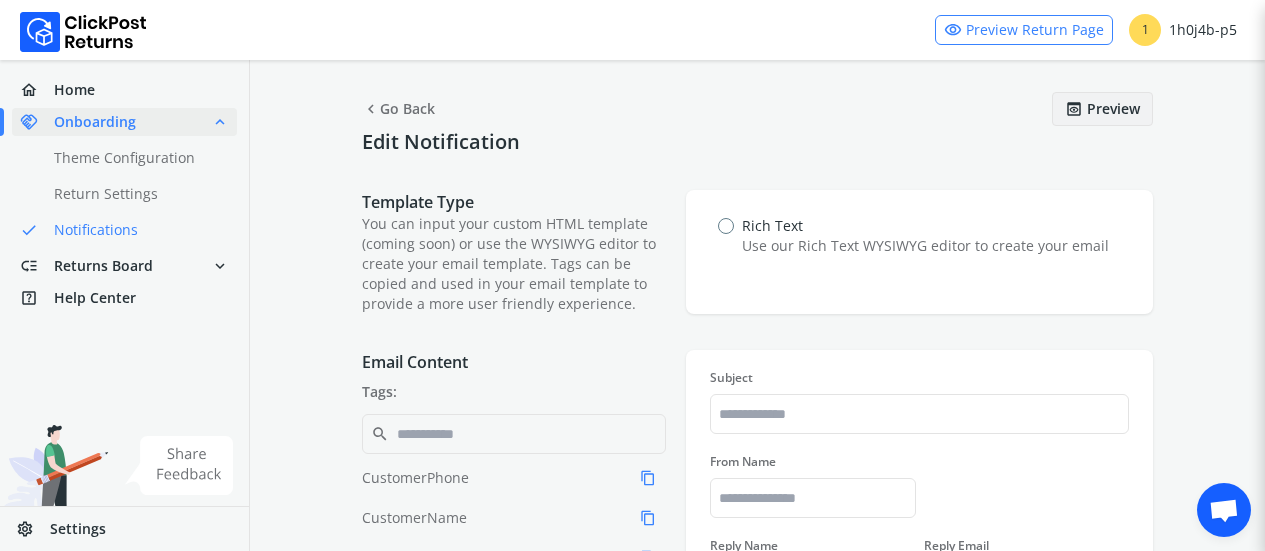 type on "**********" 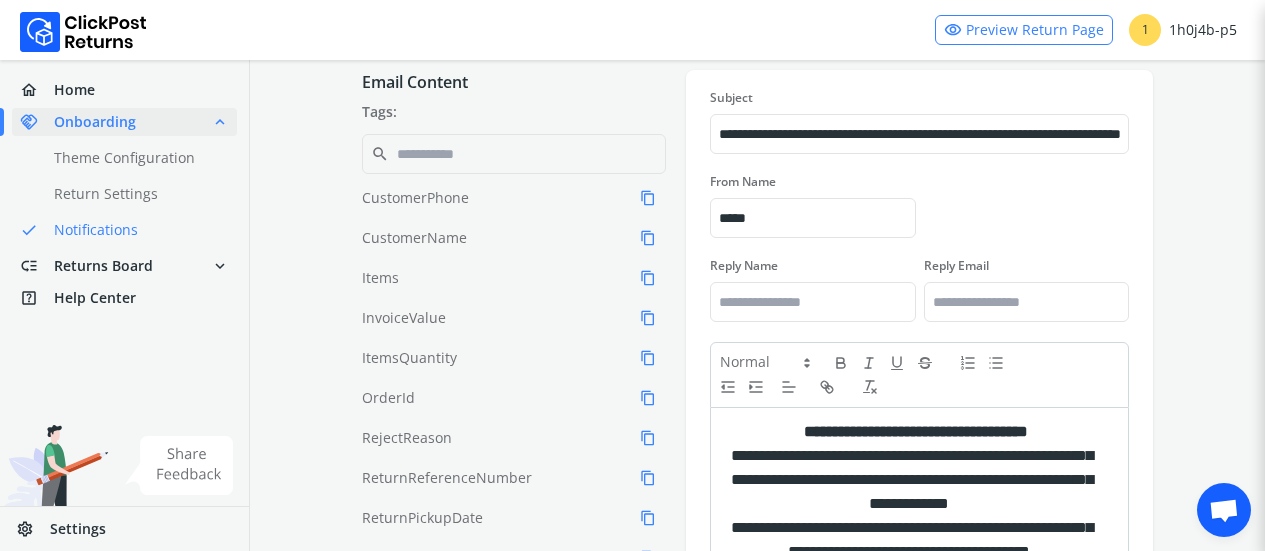 scroll, scrollTop: 762, scrollLeft: 0, axis: vertical 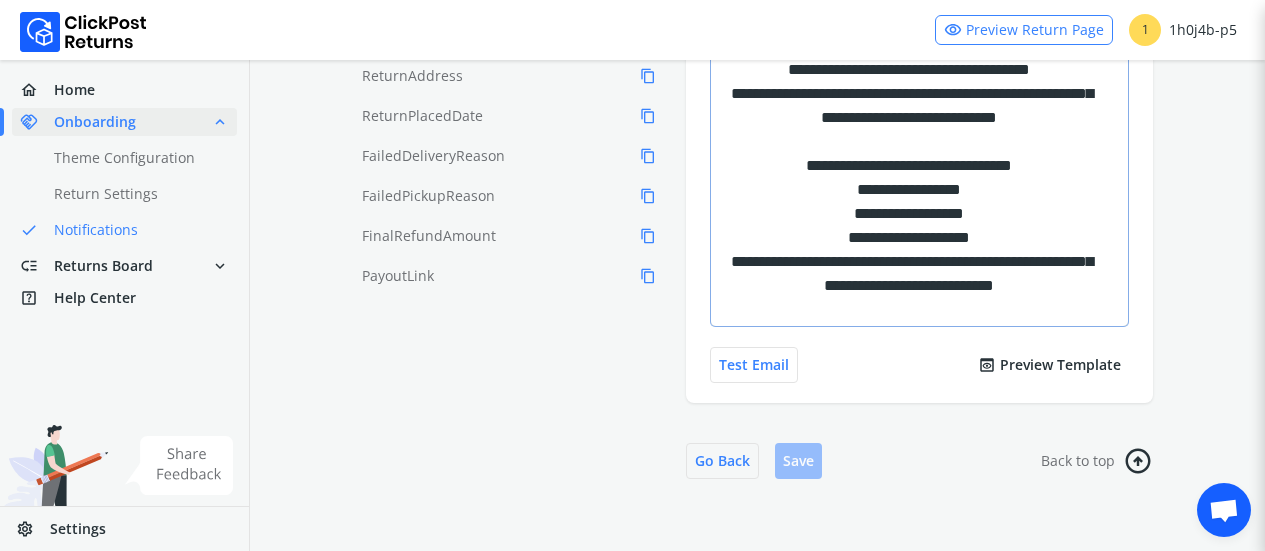 click on "**********" at bounding box center (908, 214) 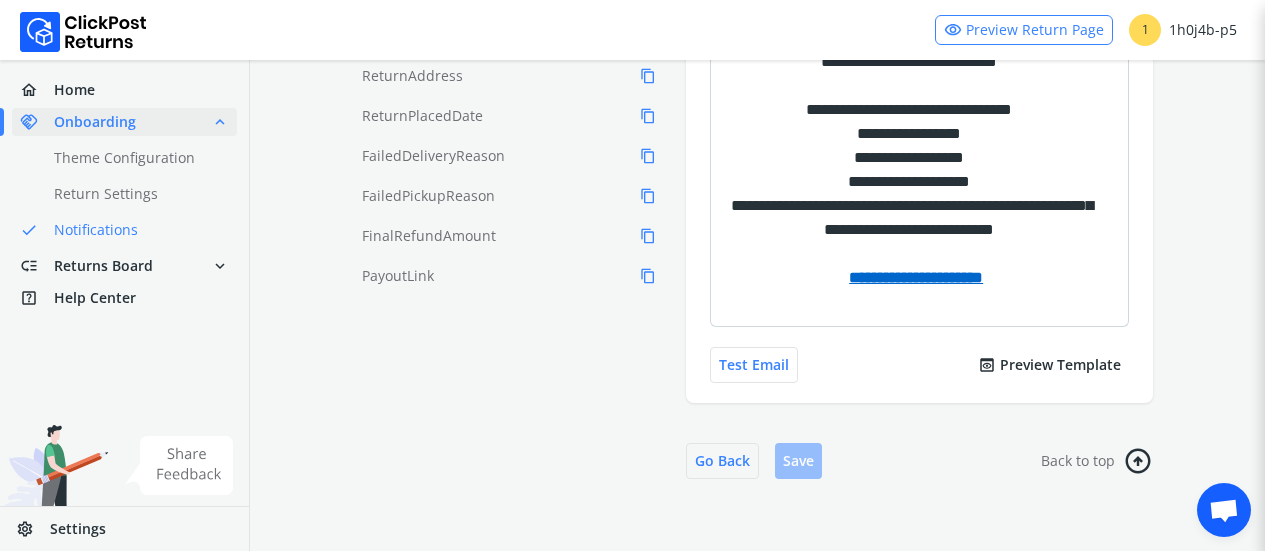 click on "**********" at bounding box center (919, -5) 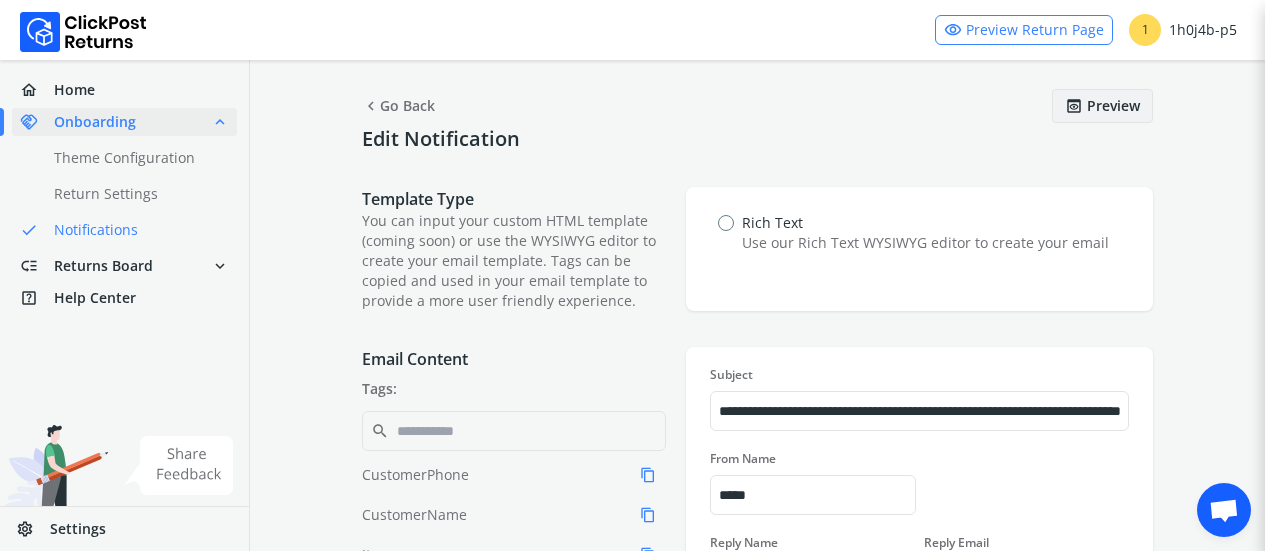 scroll, scrollTop: 0, scrollLeft: 0, axis: both 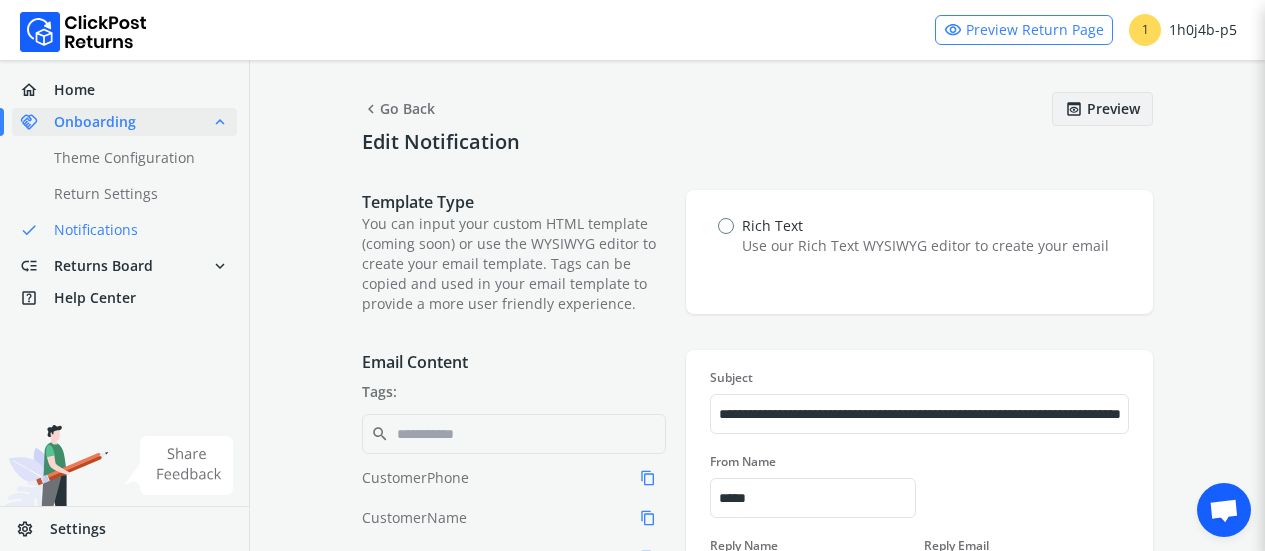 click on "chevron_left Go Back" at bounding box center (398, 109) 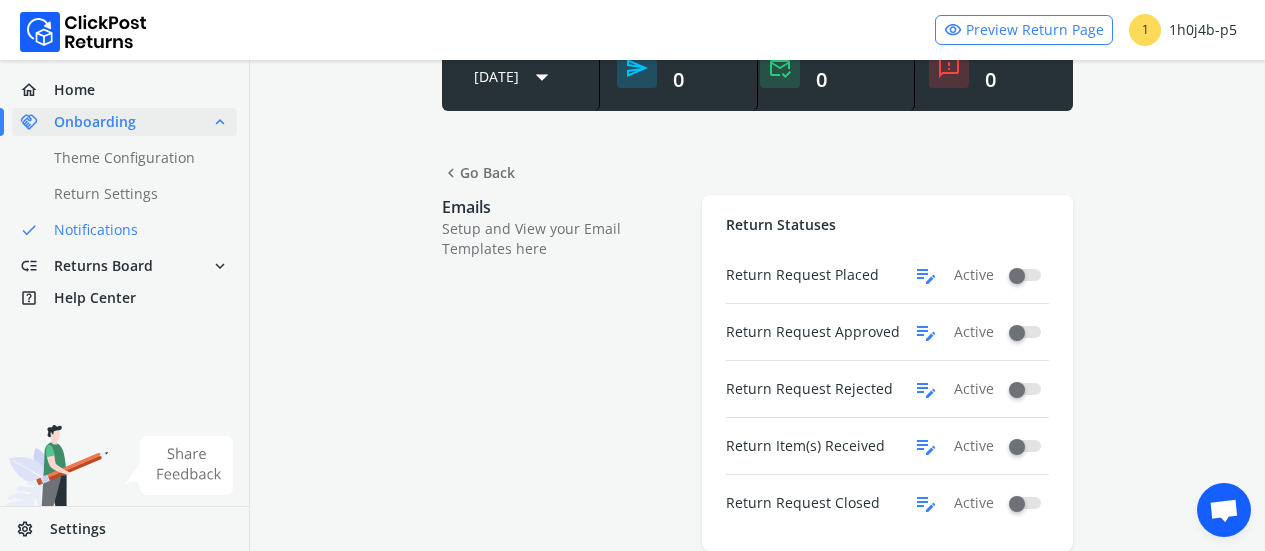 click on "edit_note" at bounding box center [926, 389] 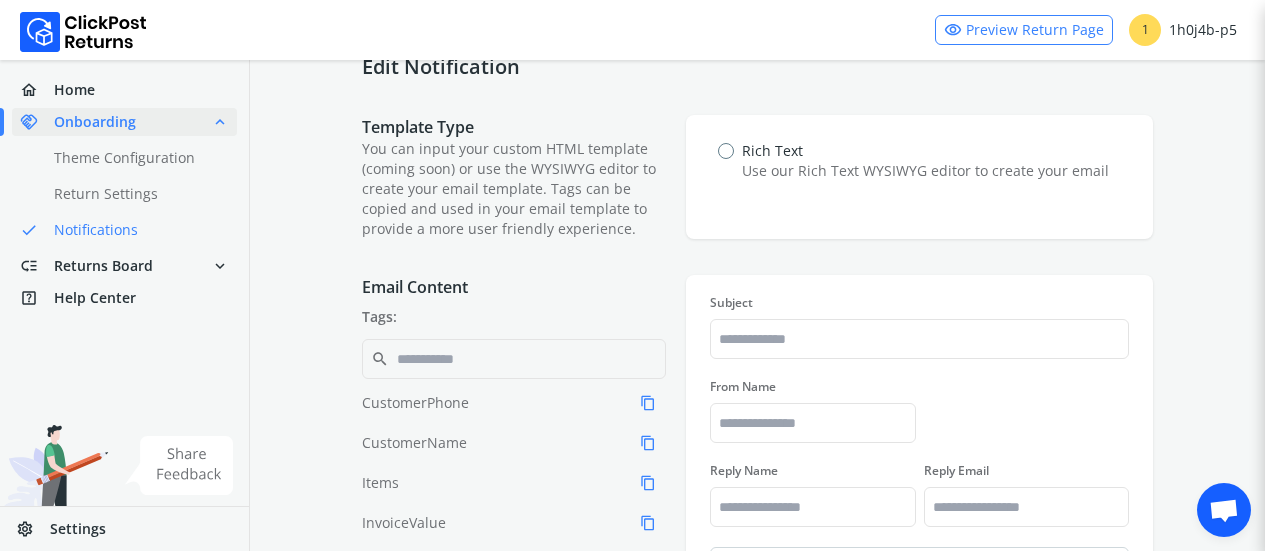 scroll, scrollTop: 0, scrollLeft: 0, axis: both 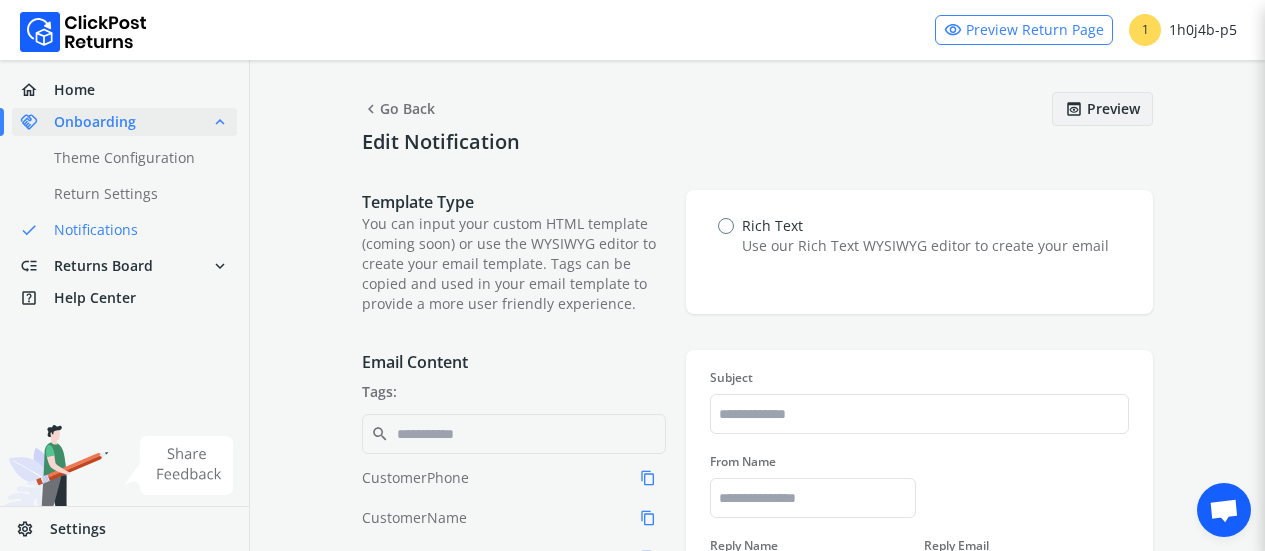 type on "**********" 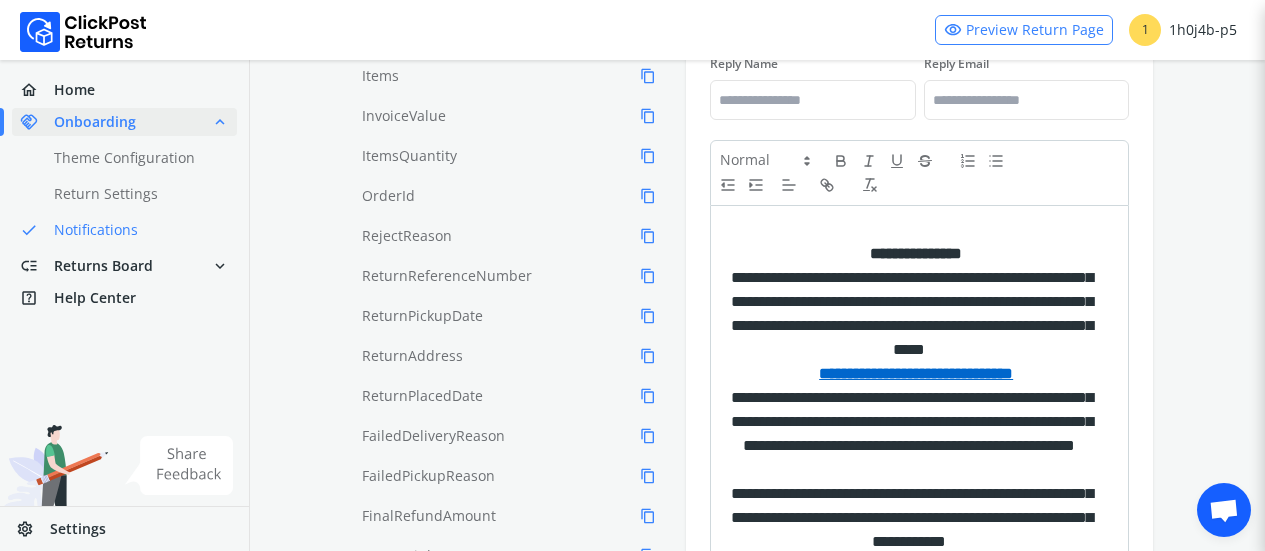 scroll, scrollTop: 0, scrollLeft: 0, axis: both 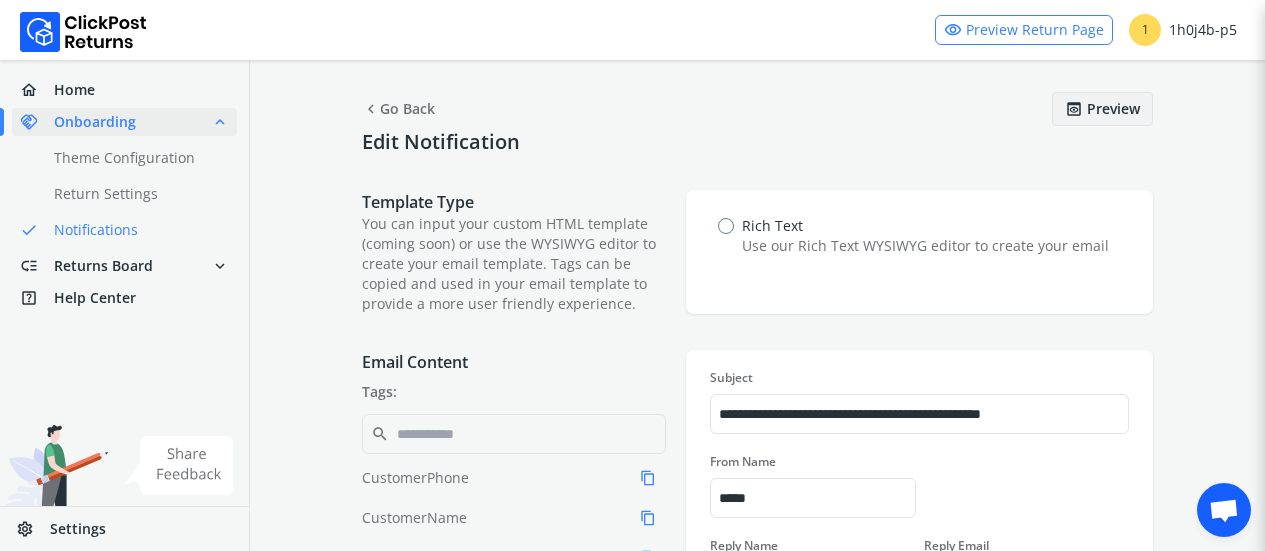 click on "chevron_left" at bounding box center (371, 109) 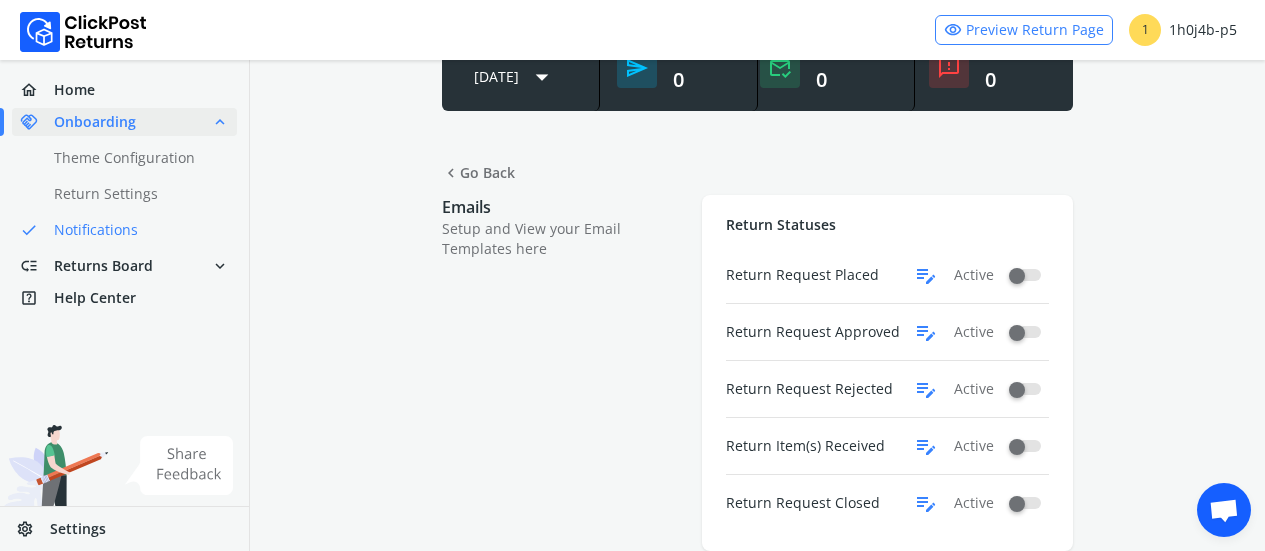 click on "edit_note" at bounding box center [926, 332] 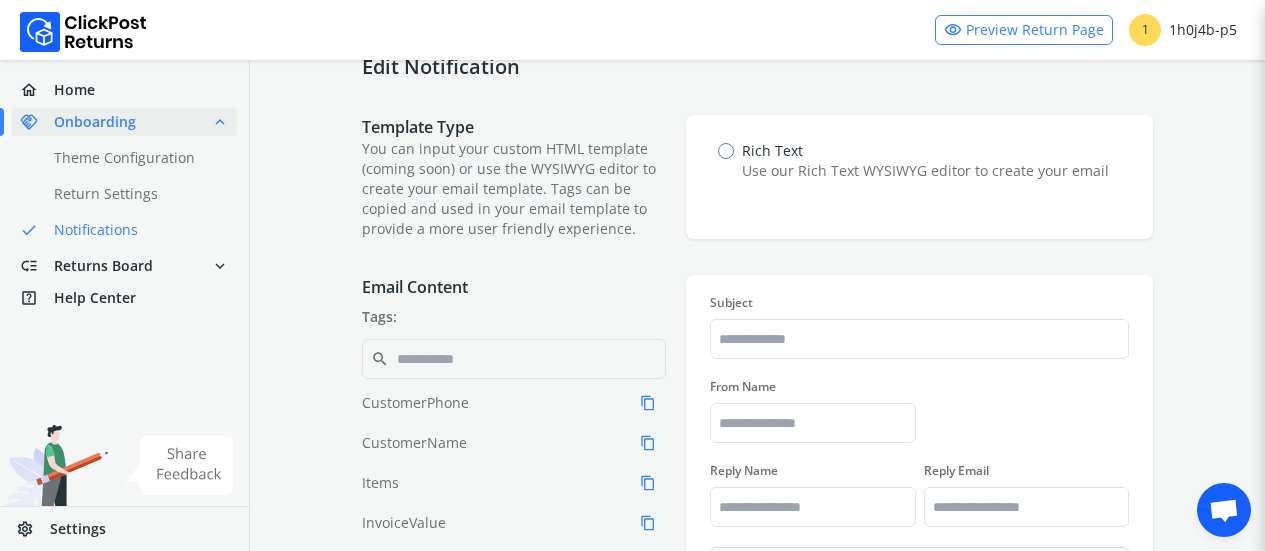 scroll, scrollTop: 0, scrollLeft: 0, axis: both 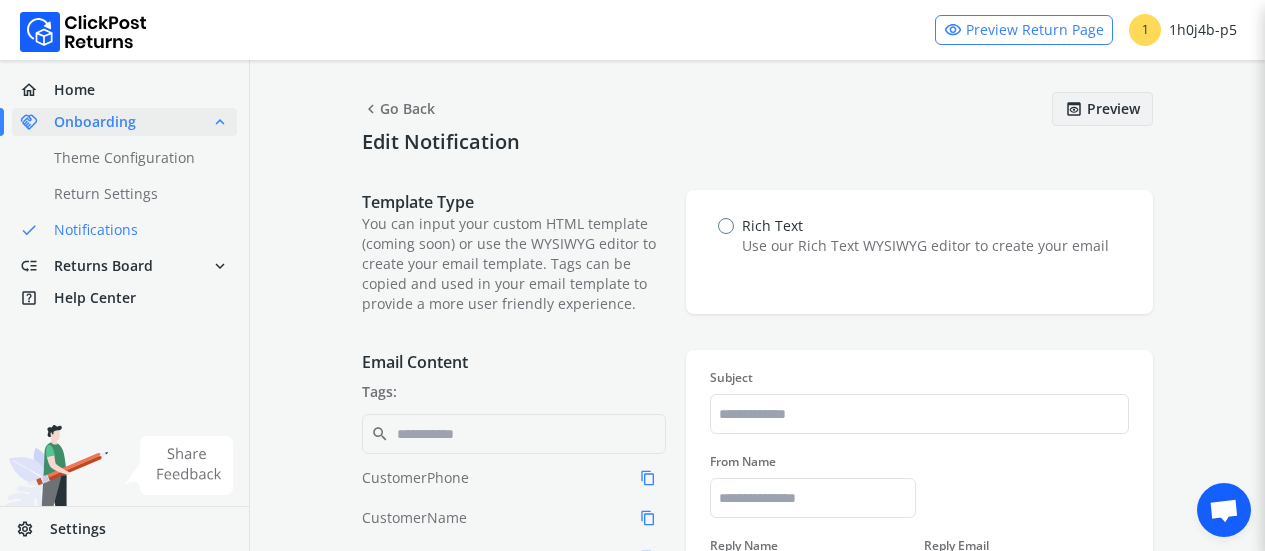 type on "**********" 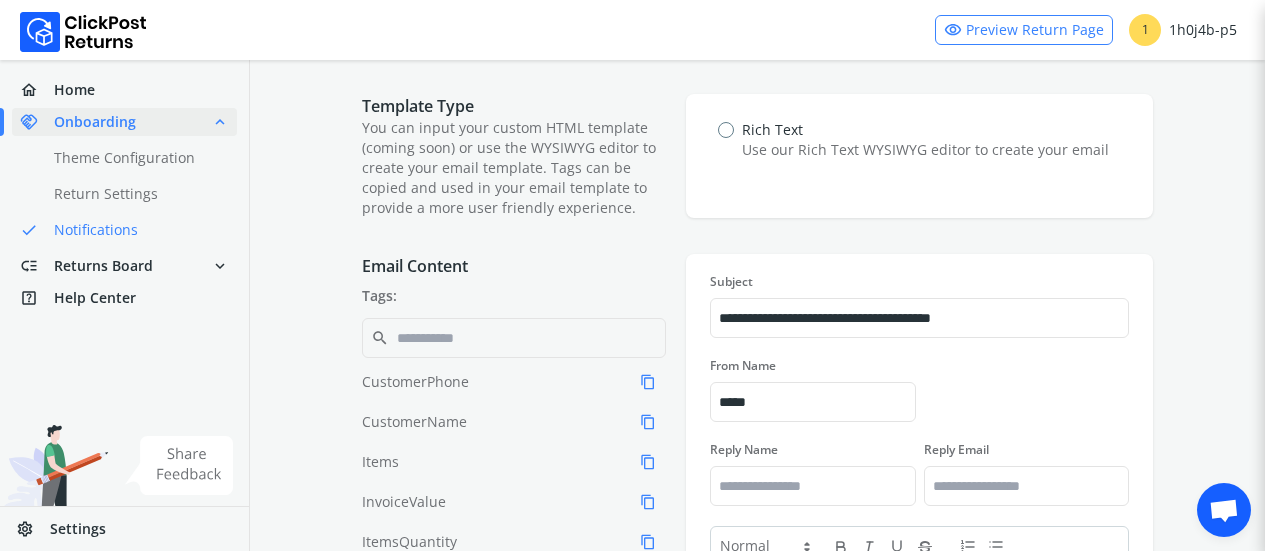 scroll, scrollTop: 0, scrollLeft: 0, axis: both 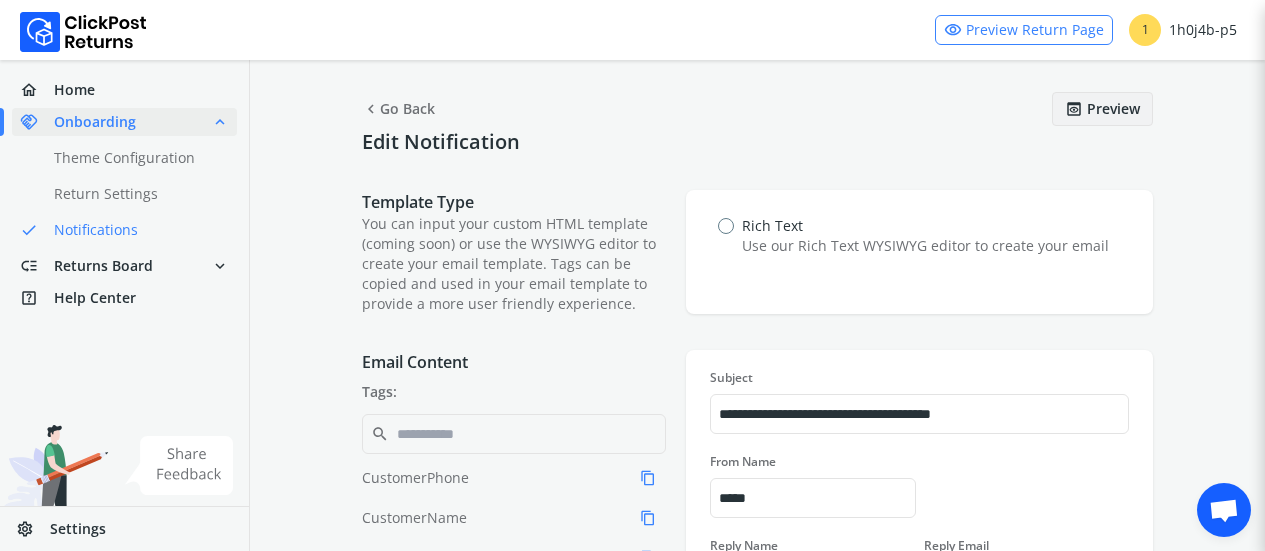 click on "chevron_left Go Back" at bounding box center [398, 109] 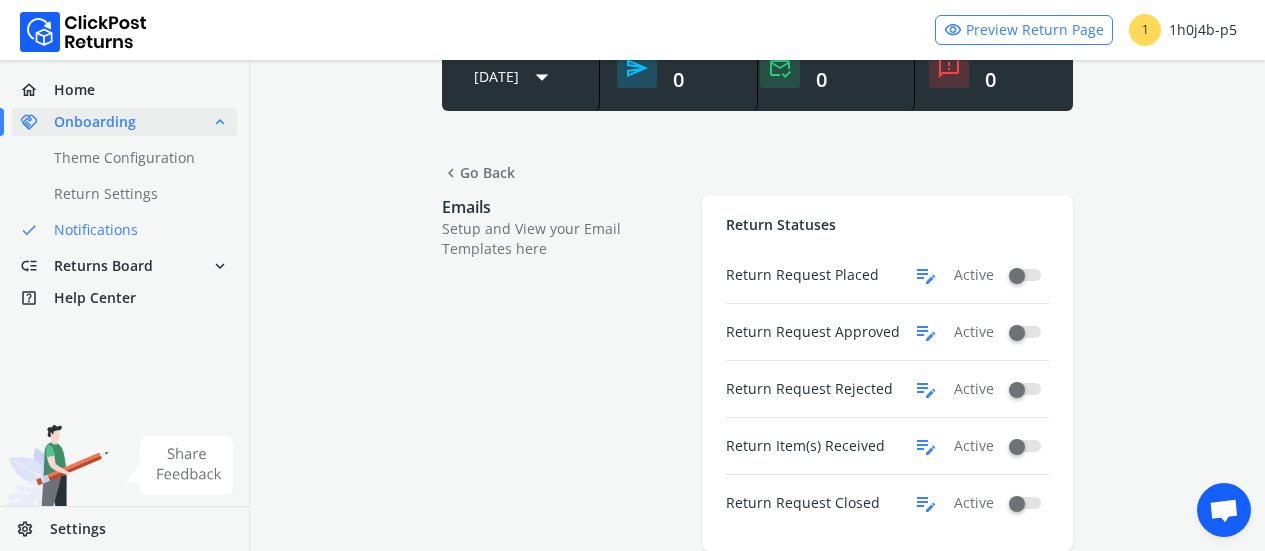 click on "edit_note" at bounding box center [926, 275] 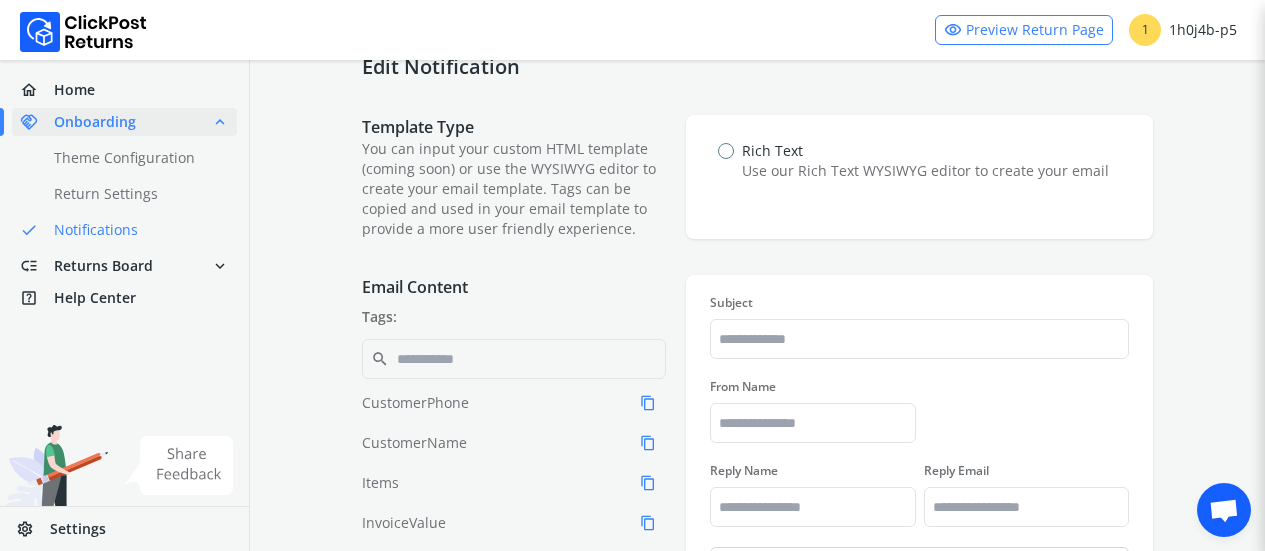 scroll, scrollTop: 0, scrollLeft: 0, axis: both 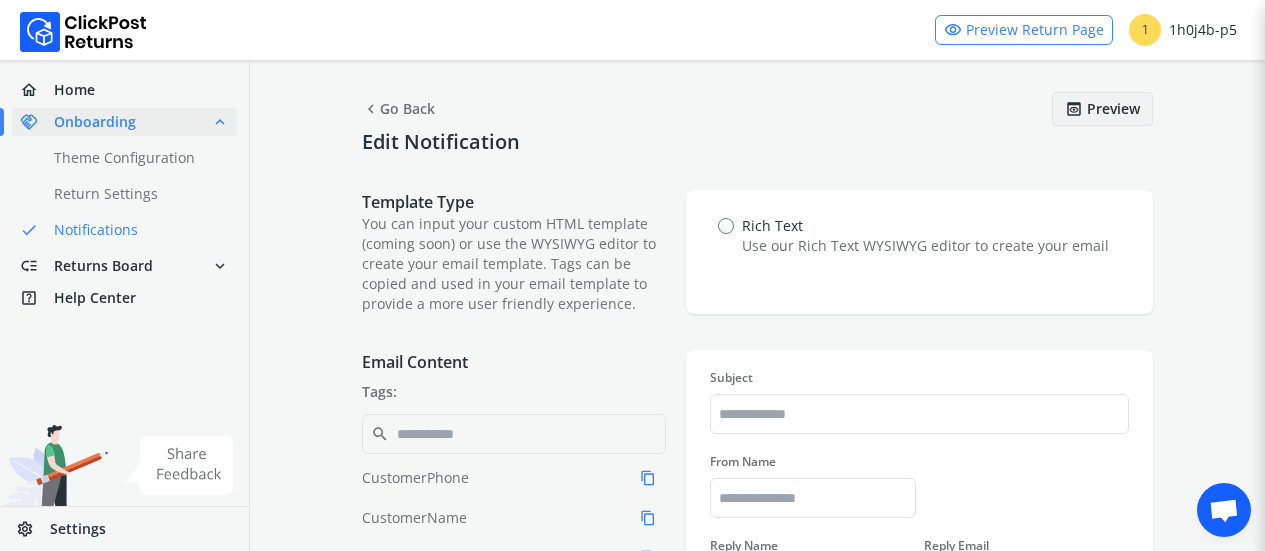 type on "**********" 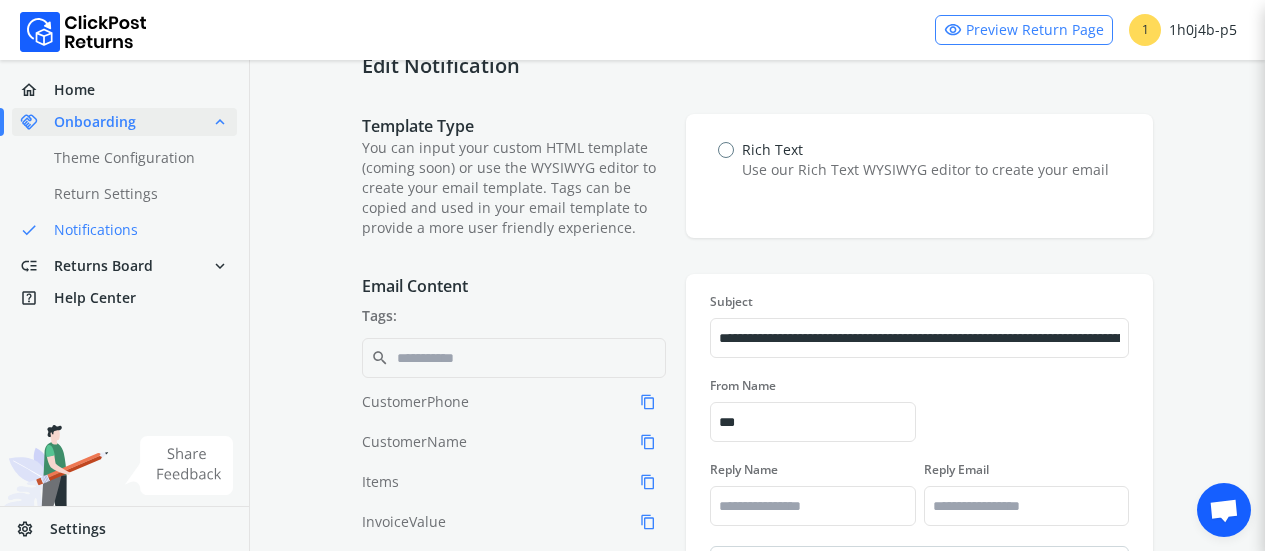scroll, scrollTop: 0, scrollLeft: 0, axis: both 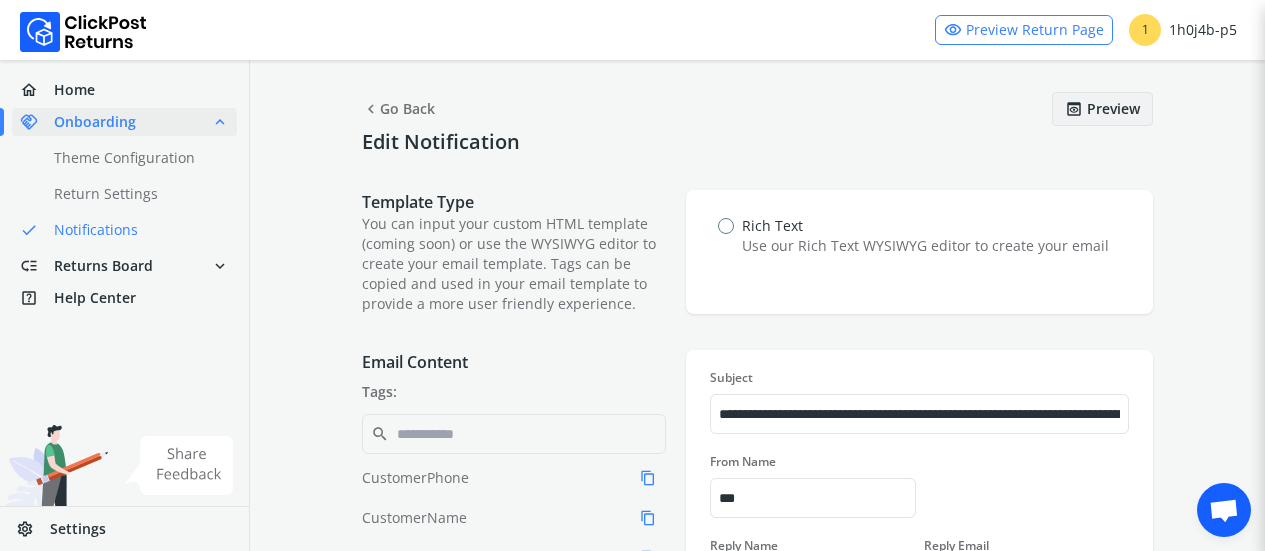 click on "chevron_left Go Back" at bounding box center [398, 109] 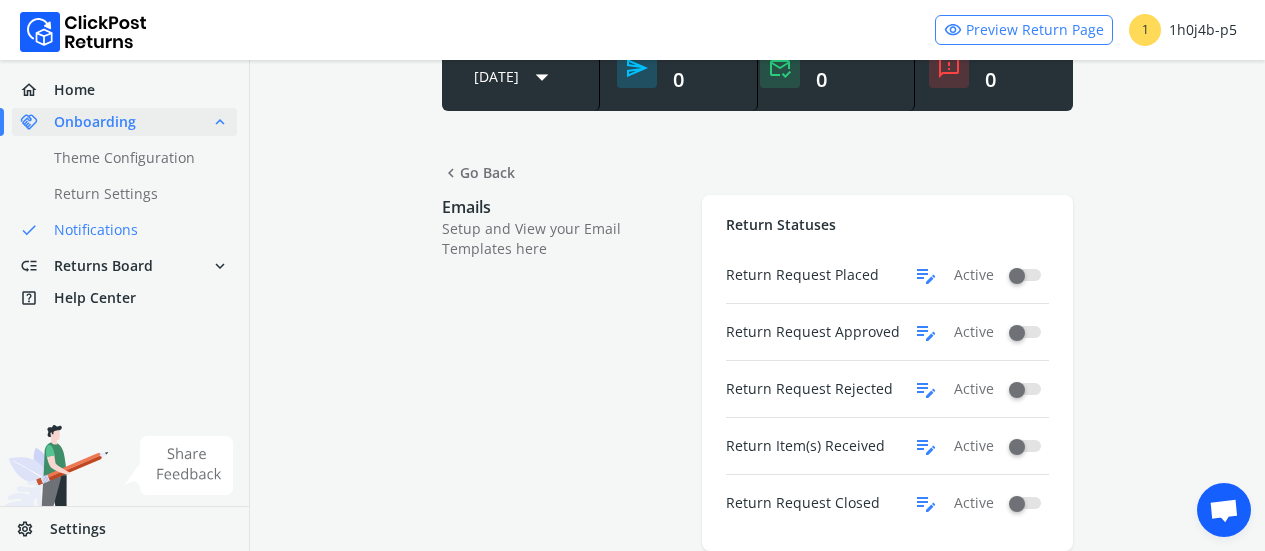 click on "edit_note" at bounding box center (926, 446) 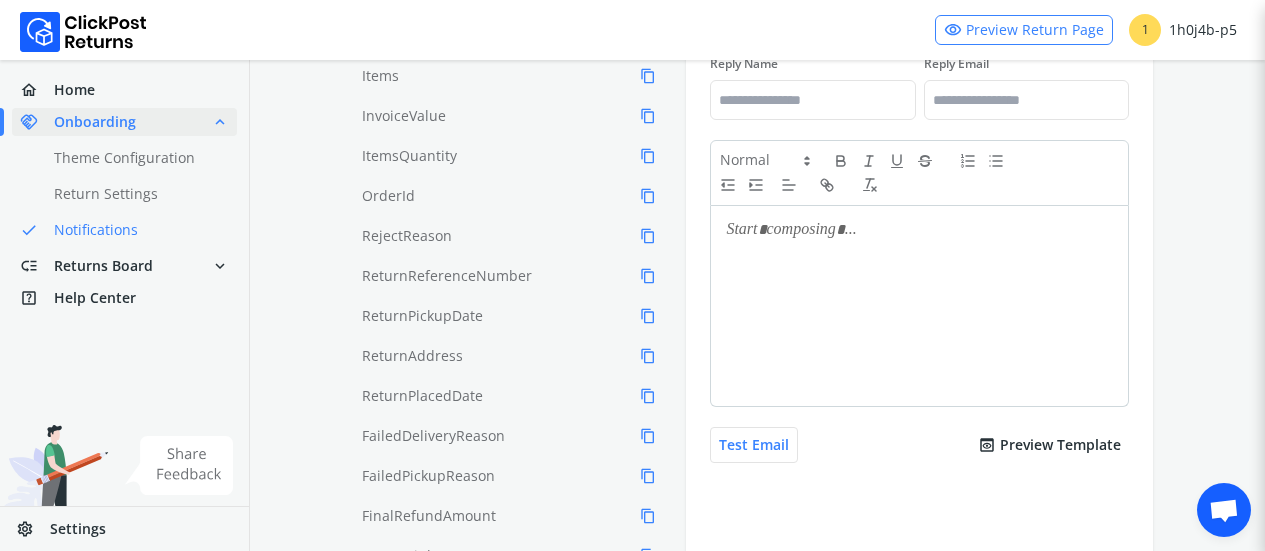 type on "**********" 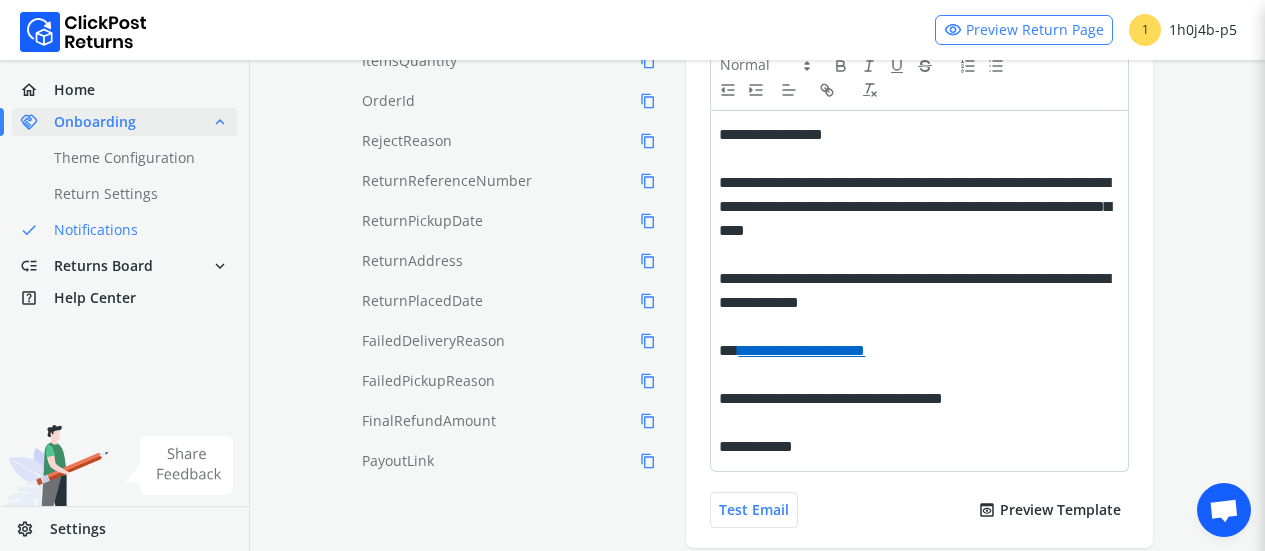 scroll, scrollTop: 562, scrollLeft: 0, axis: vertical 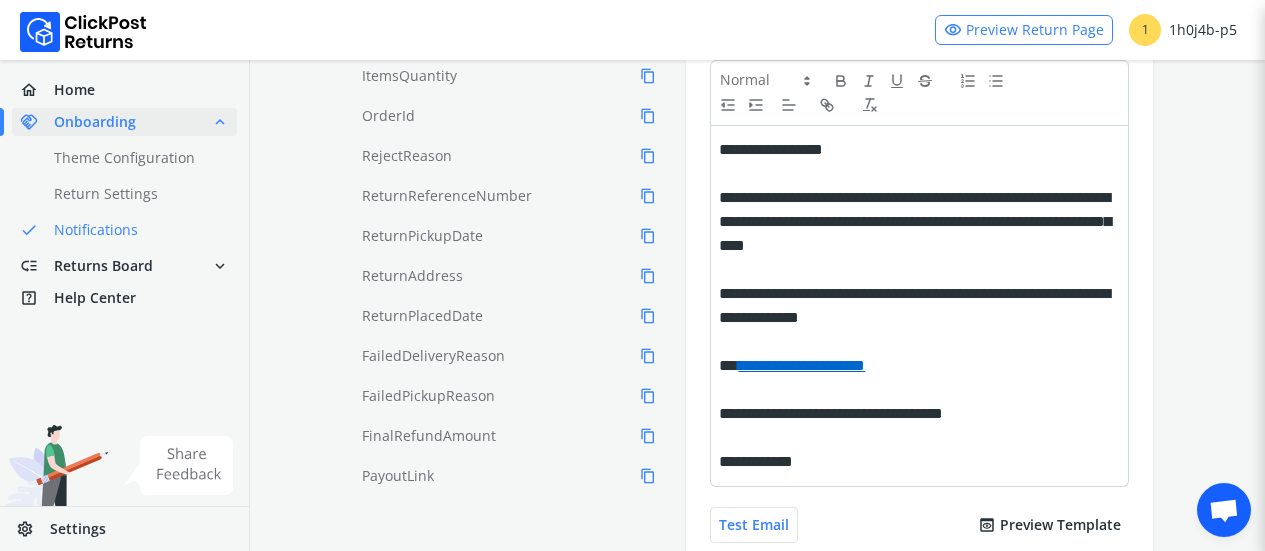 click on "**********" at bounding box center [919, 175] 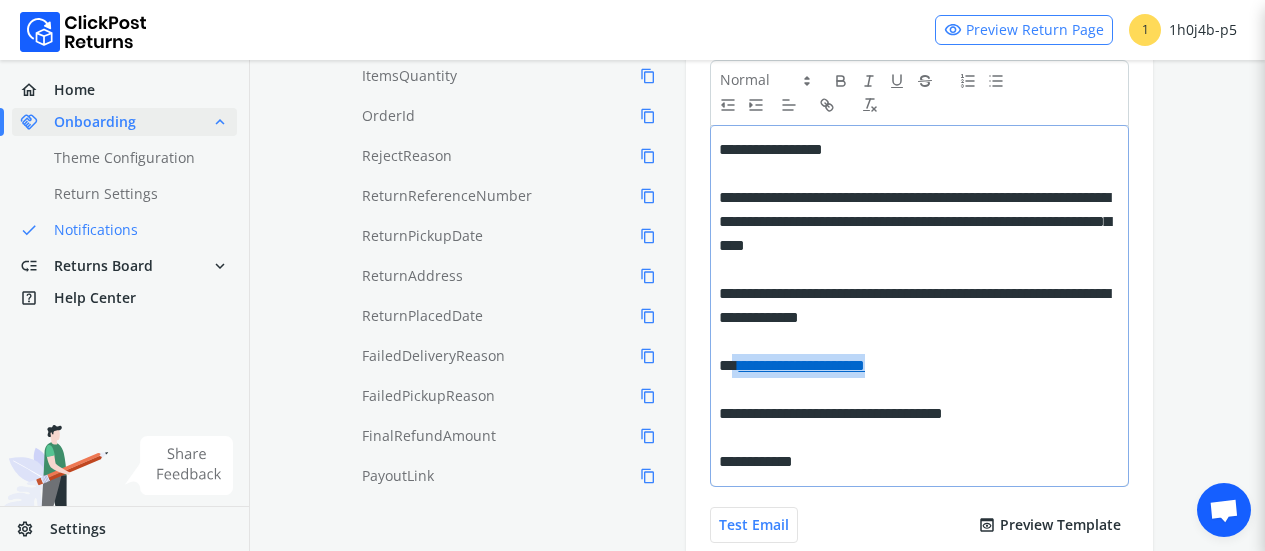 drag, startPoint x: 938, startPoint y: 365, endPoint x: 740, endPoint y: 371, distance: 198.09088 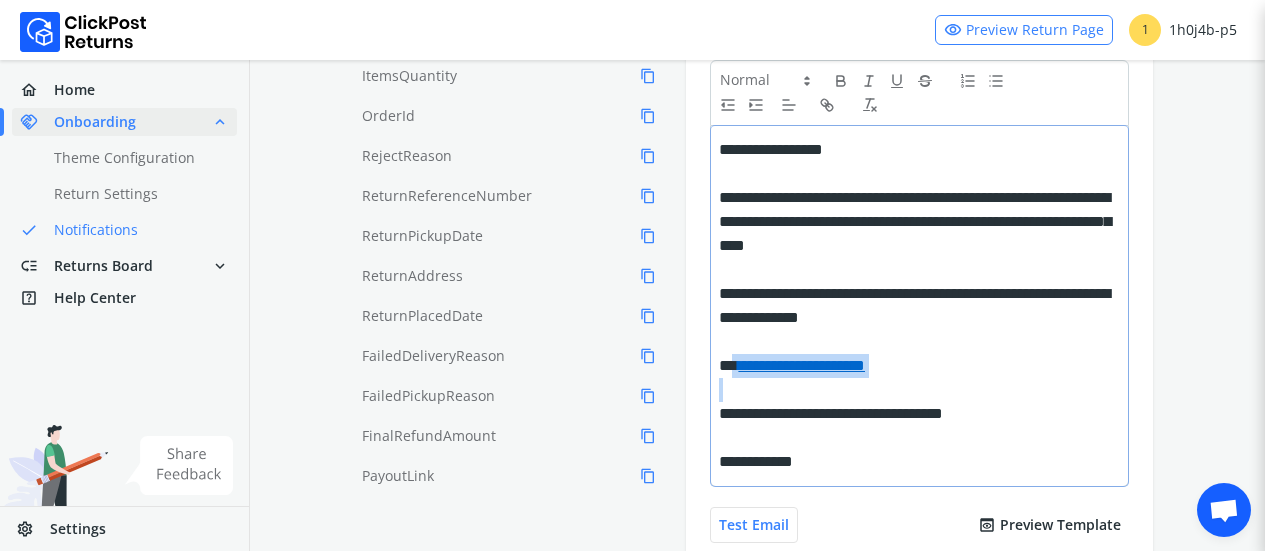 click on "**********" at bounding box center [916, 366] 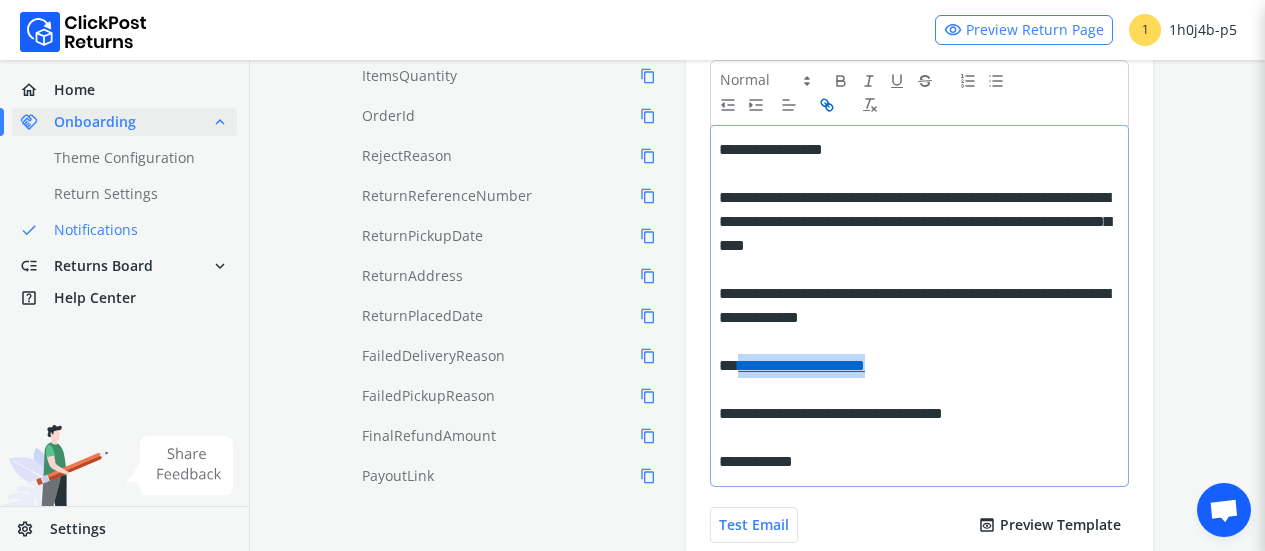 drag, startPoint x: 927, startPoint y: 364, endPoint x: 745, endPoint y: 362, distance: 182.01099 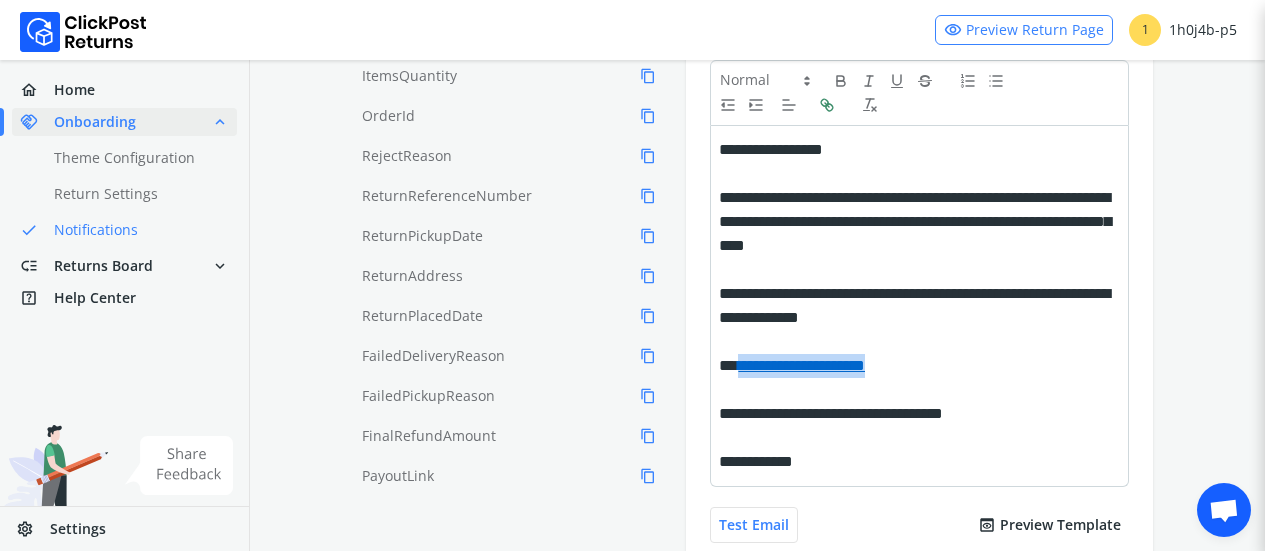 click 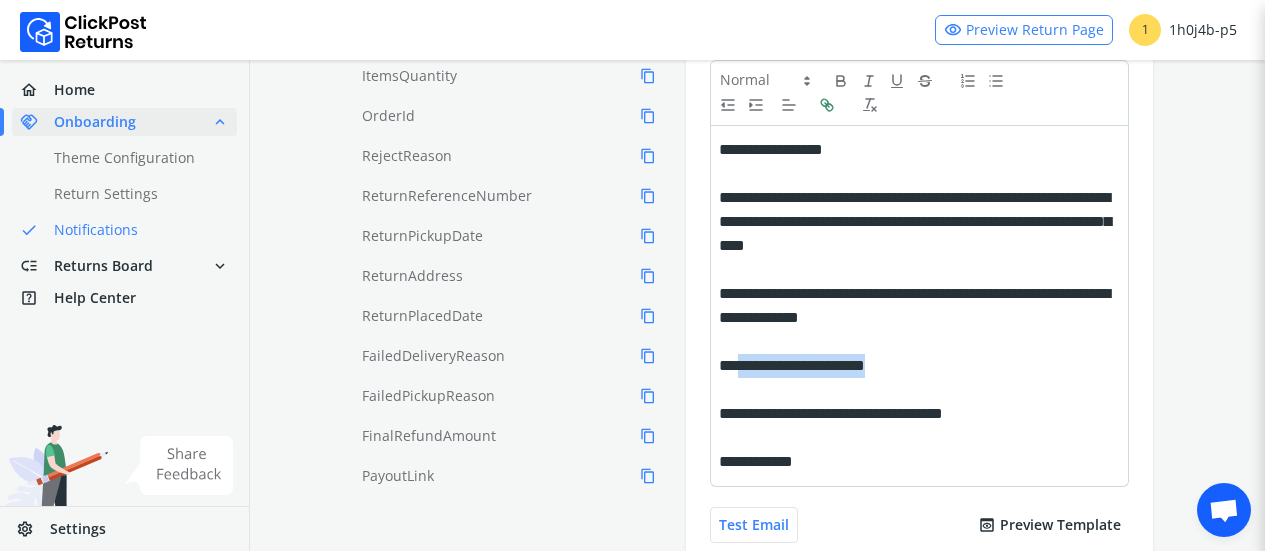 click 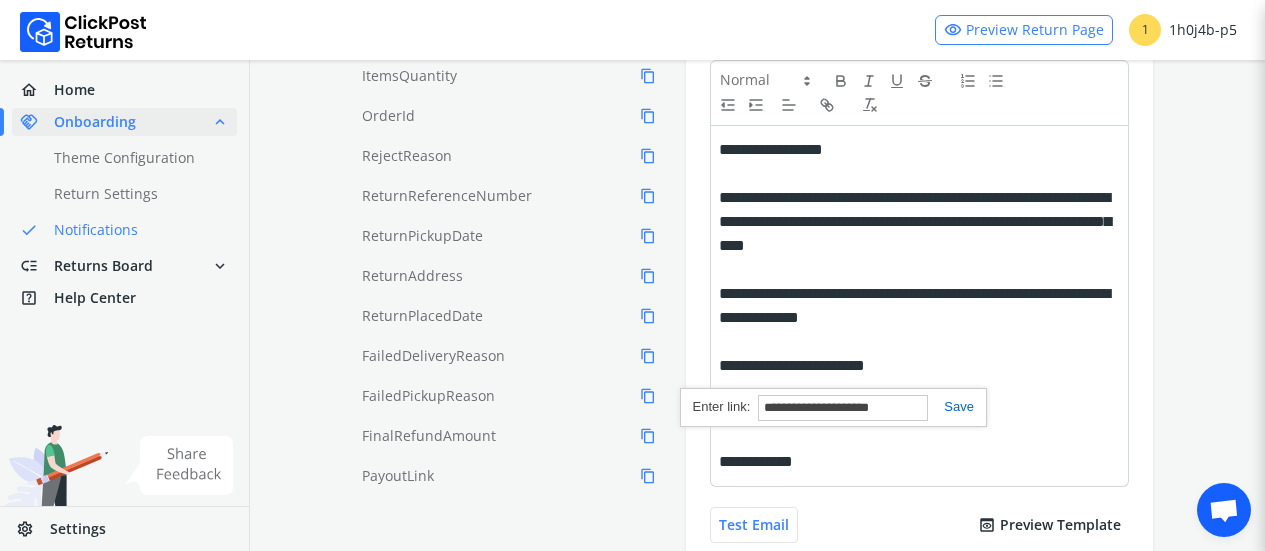 paste on "**********" 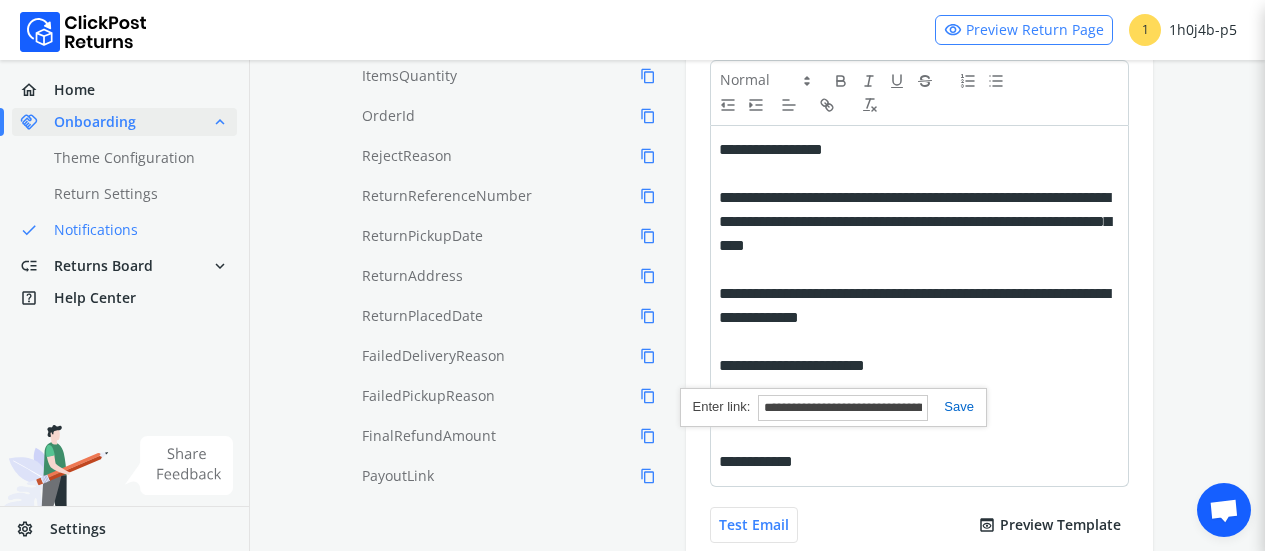 scroll, scrollTop: 0, scrollLeft: 74, axis: horizontal 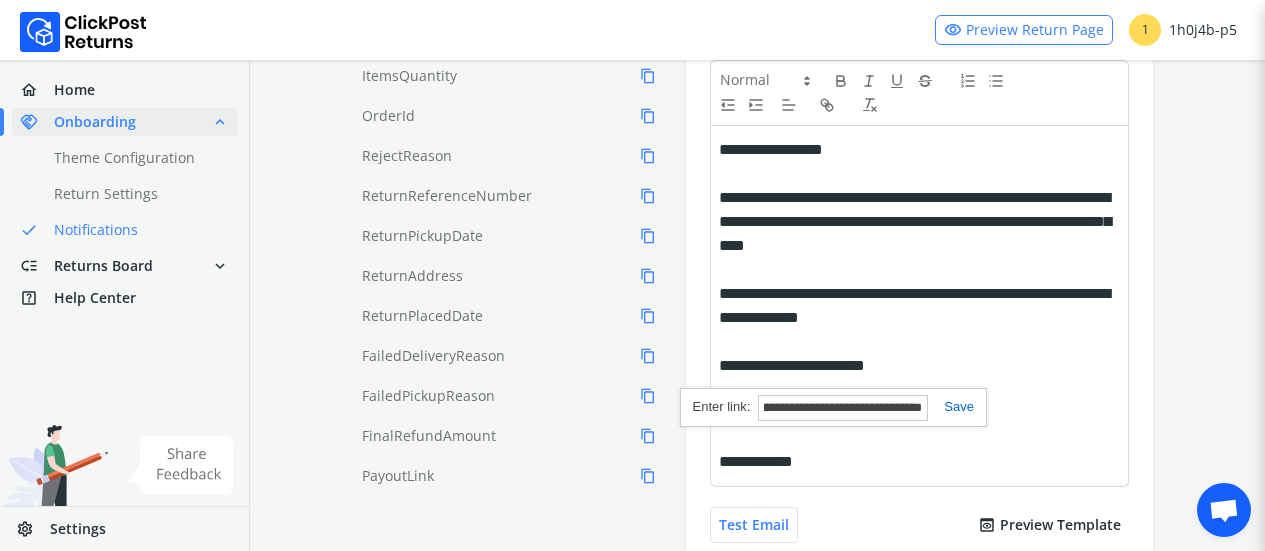 type on "**********" 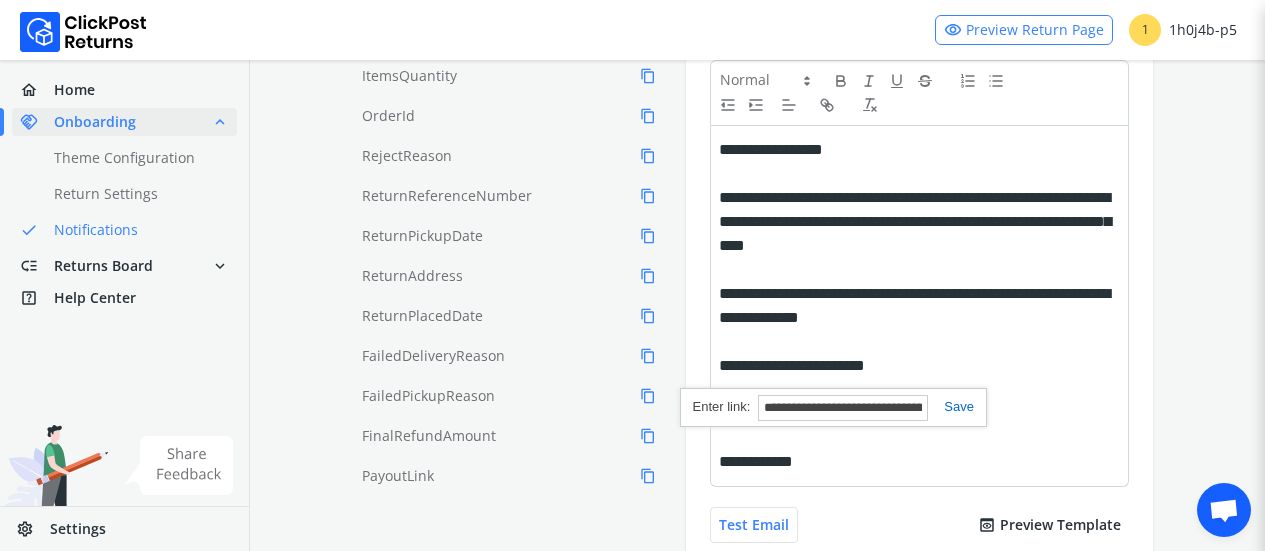 click at bounding box center [951, 406] 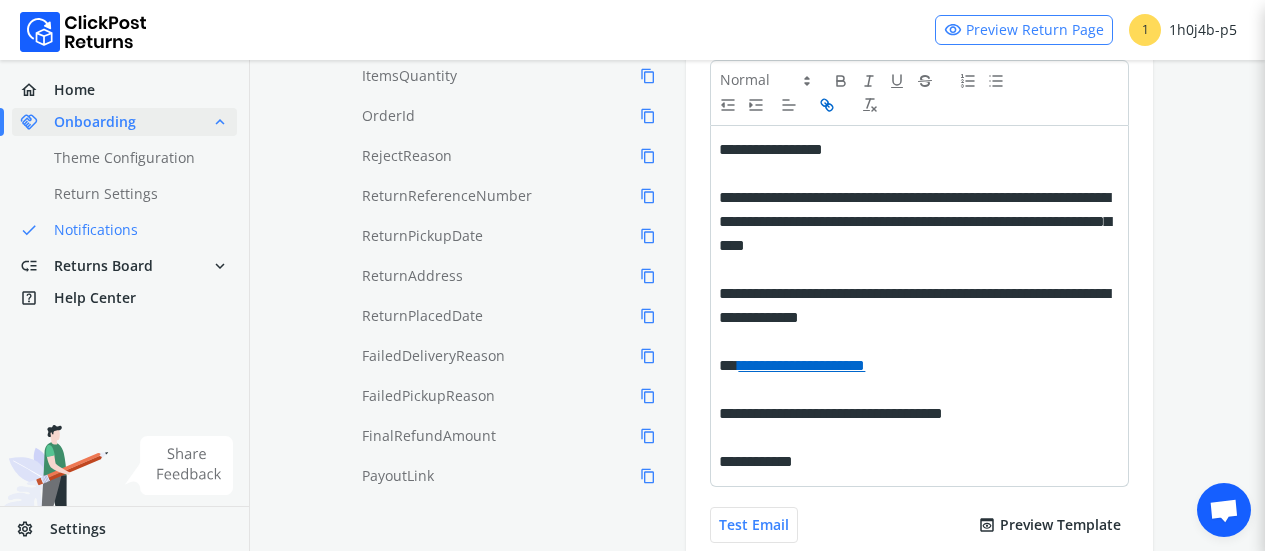 click on "**********" at bounding box center (919, 175) 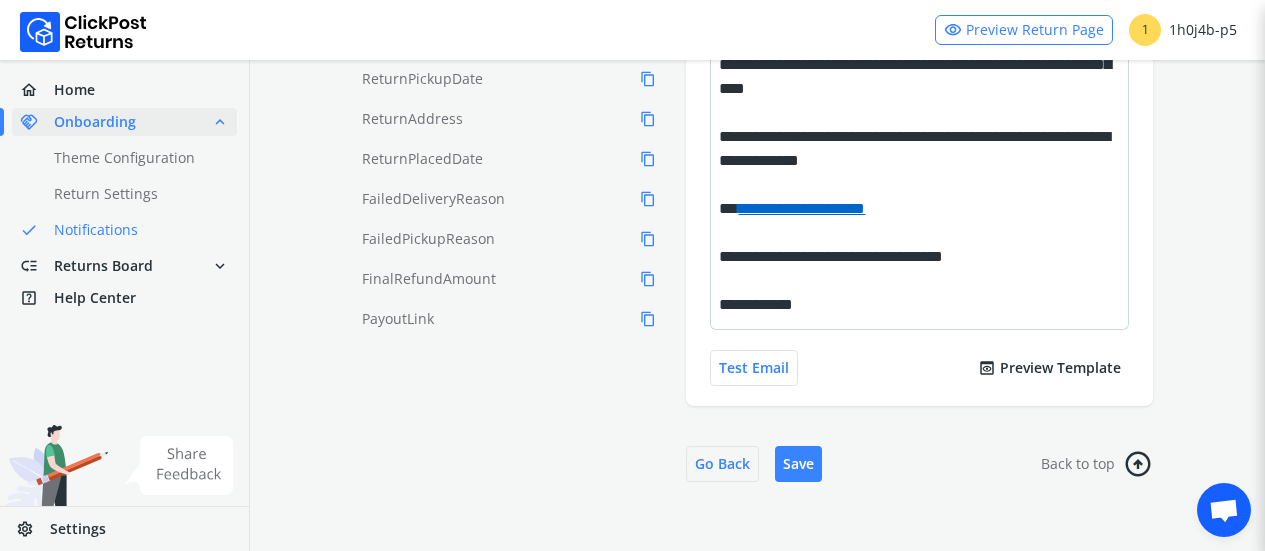 scroll, scrollTop: 722, scrollLeft: 0, axis: vertical 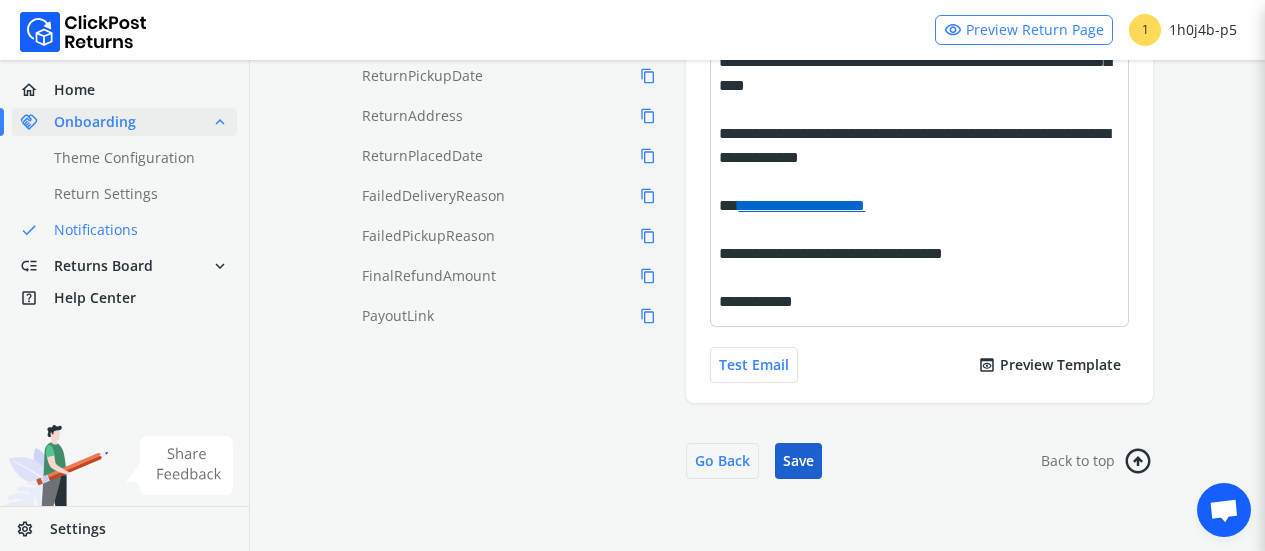 click on "Save" at bounding box center (798, 461) 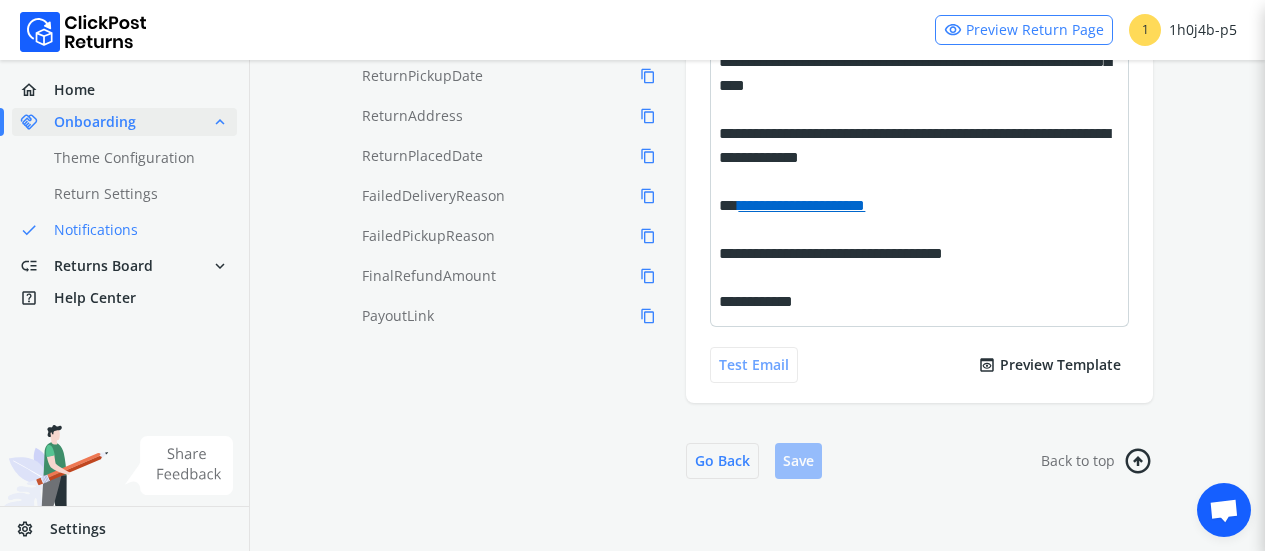 click on "Test Email" at bounding box center (754, 365) 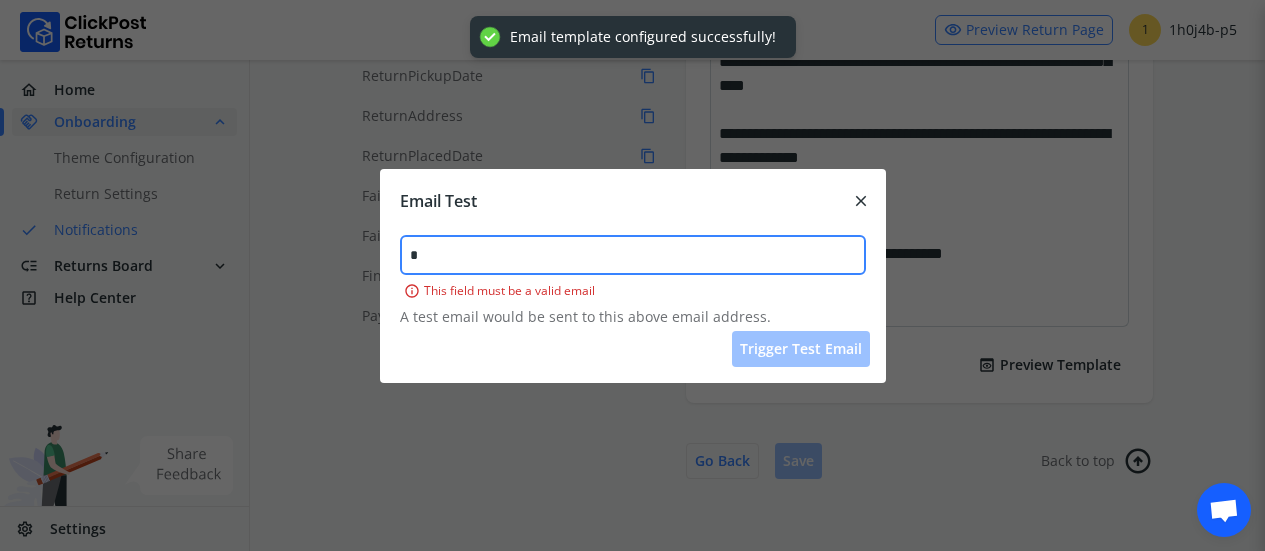 click on "*" at bounding box center [633, 255] 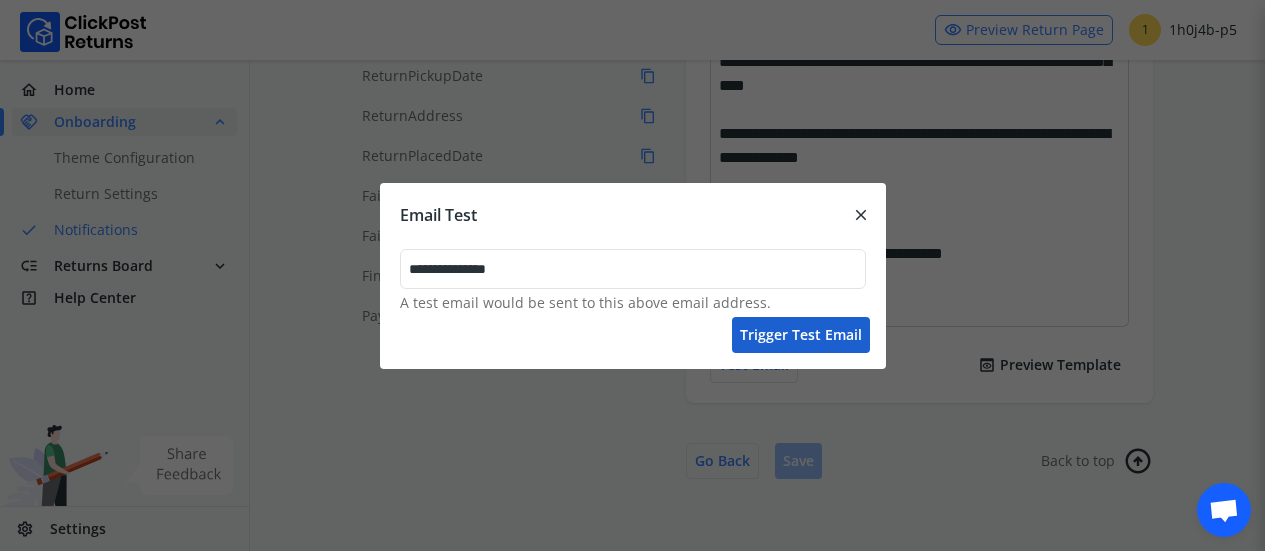 type on "**********" 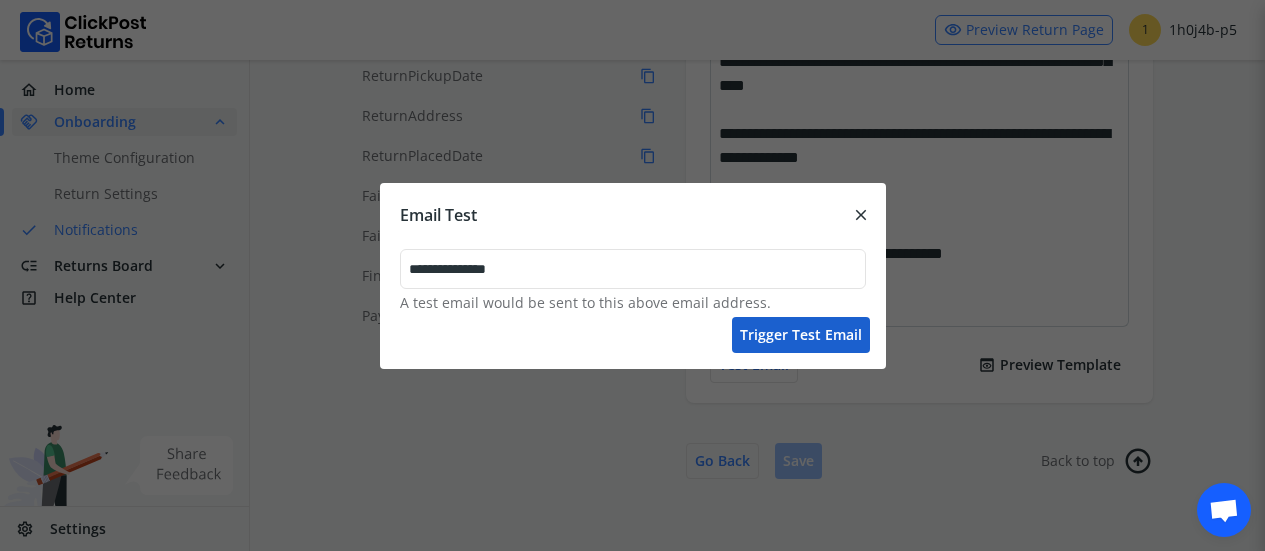 click on "Trigger test email" at bounding box center [801, 335] 